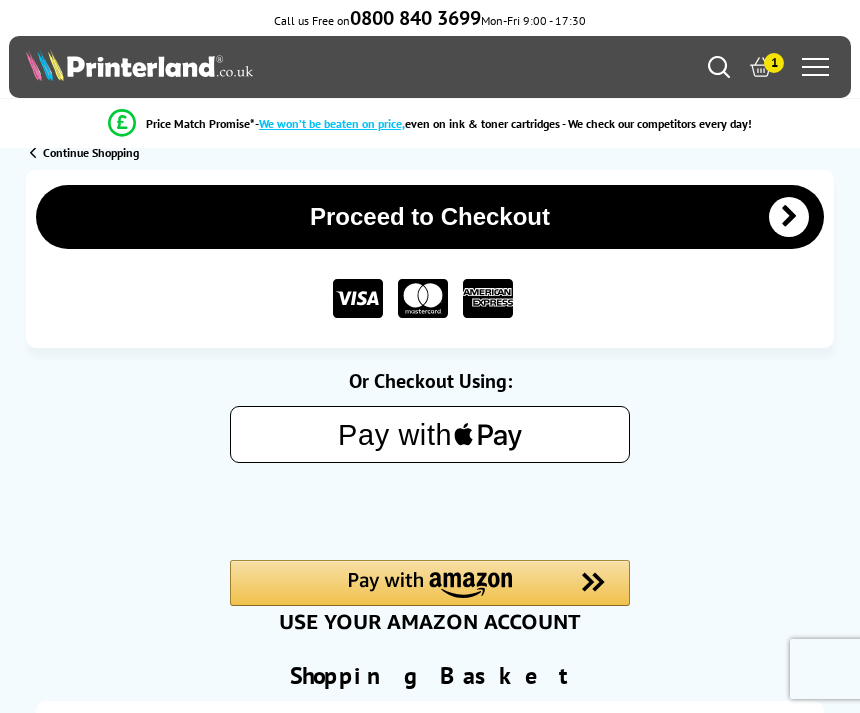scroll, scrollTop: 0, scrollLeft: 0, axis: both 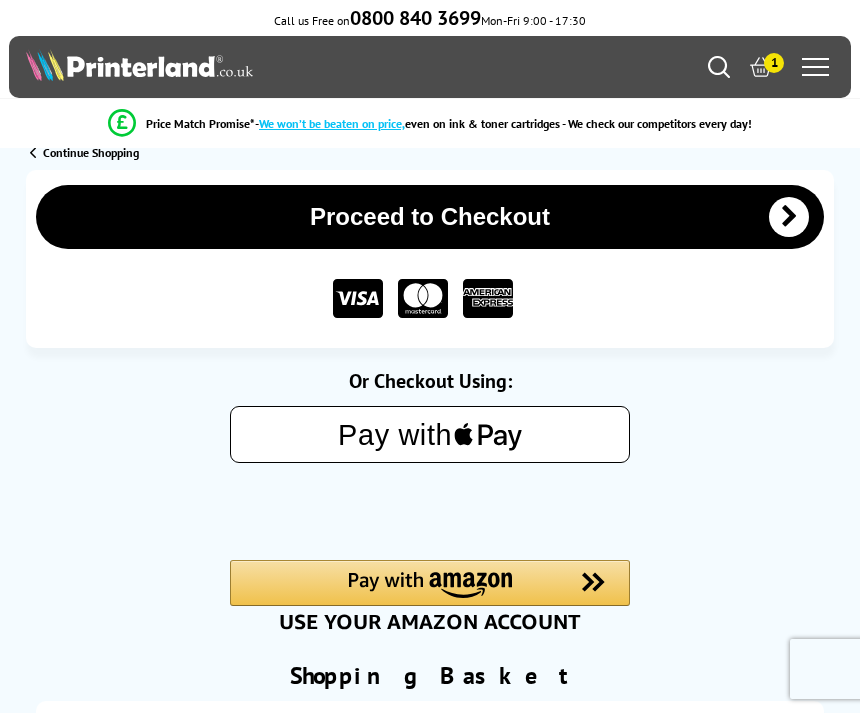 click on "Proceed to Checkout" at bounding box center (430, 217) 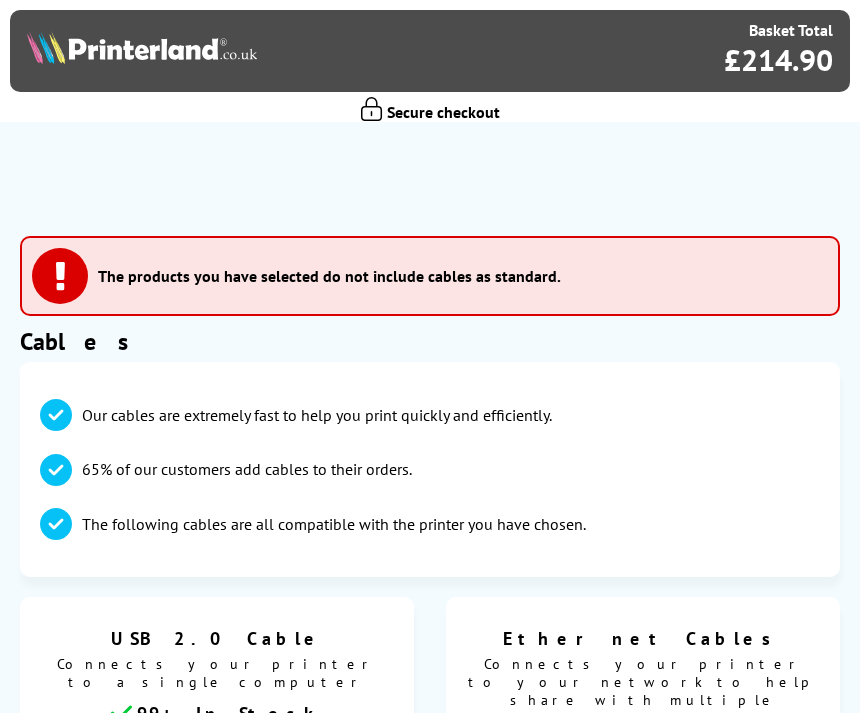 scroll, scrollTop: 0, scrollLeft: 0, axis: both 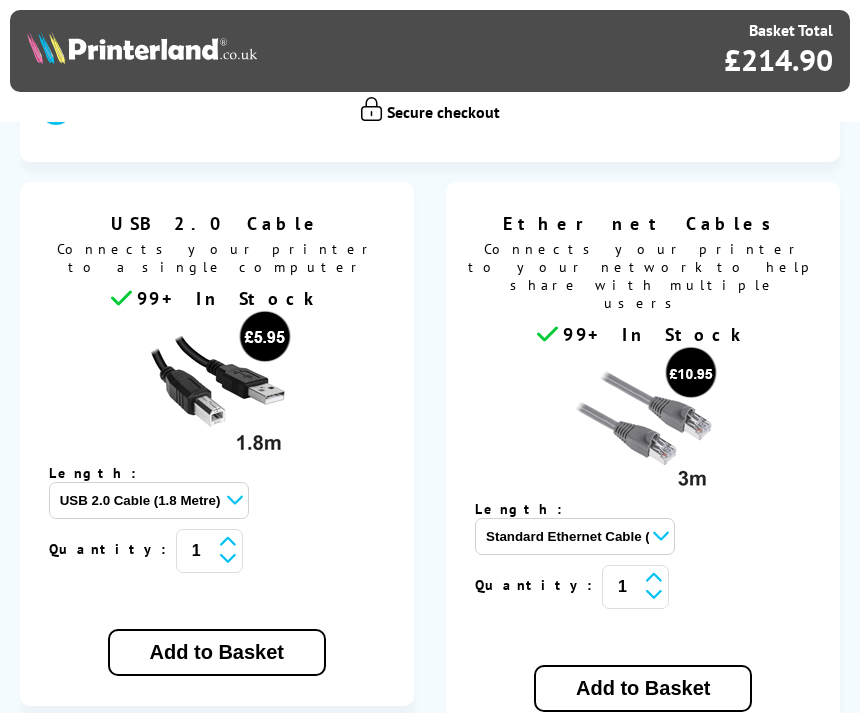 click on "Add to Basket" at bounding box center [643, 688] 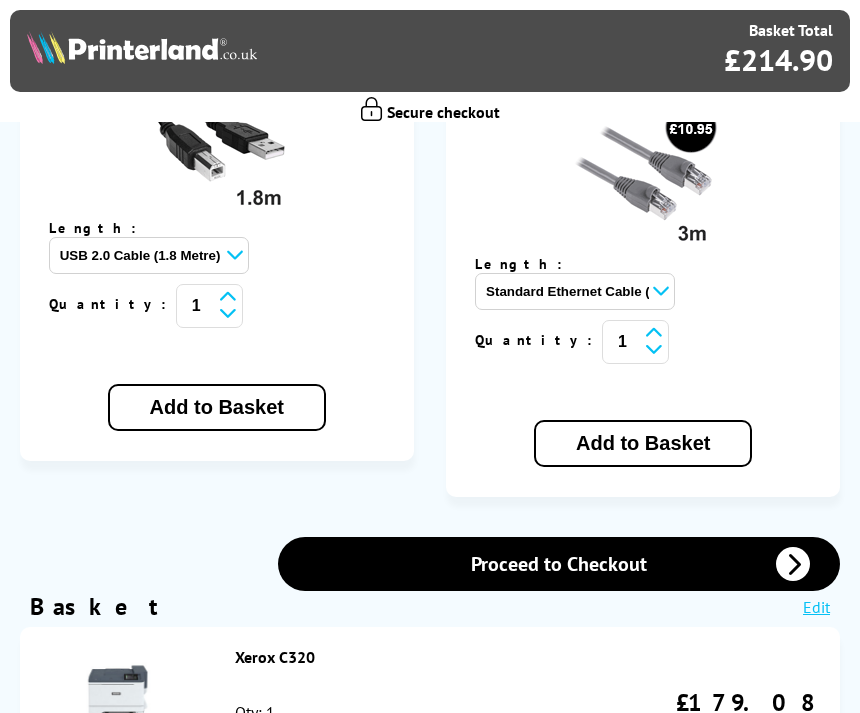 scroll, scrollTop: 803, scrollLeft: 0, axis: vertical 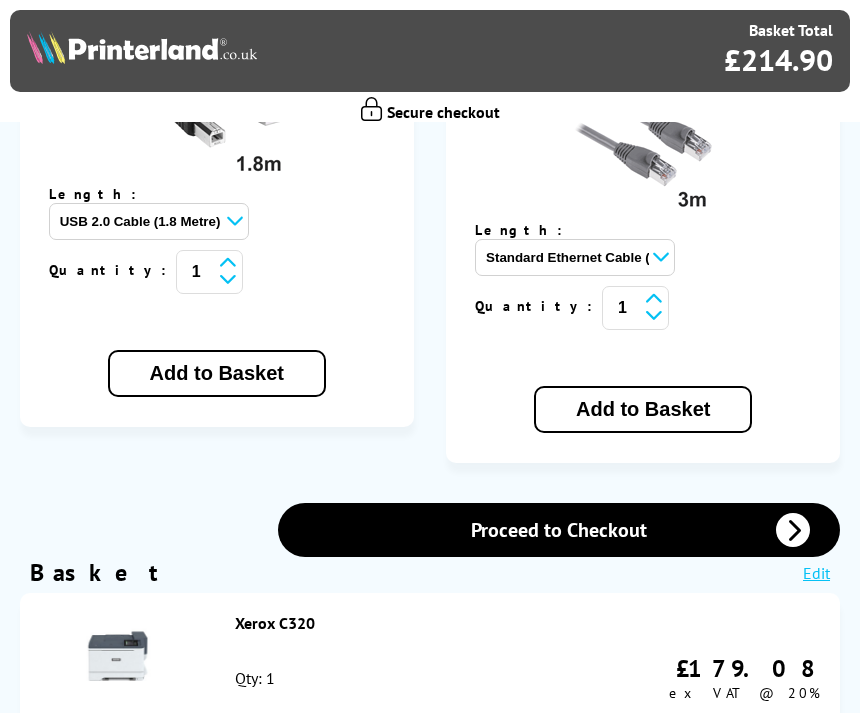 click on "Proceed to Checkout" at bounding box center (559, 530) 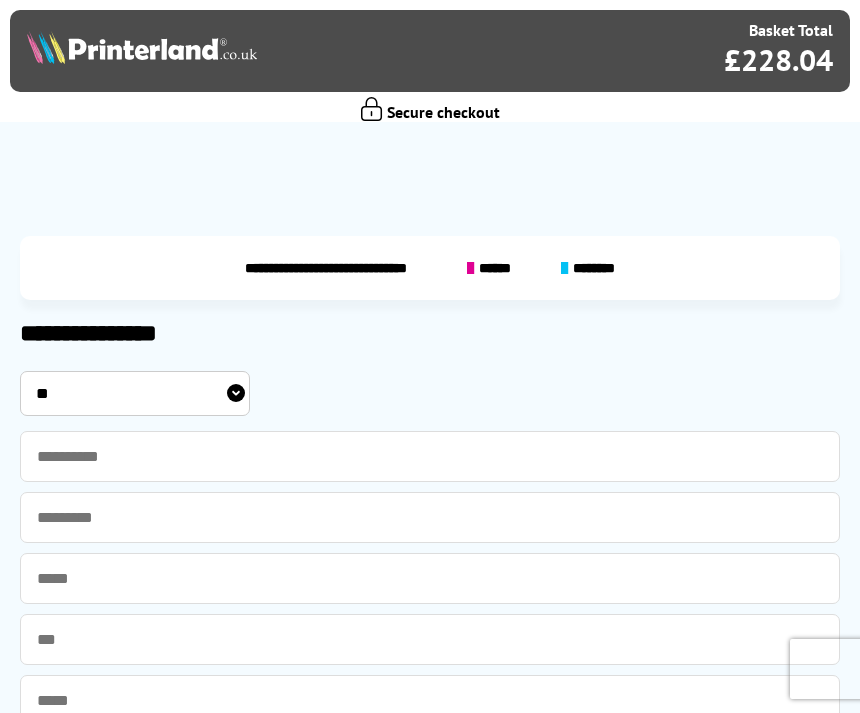 scroll, scrollTop: 0, scrollLeft: 0, axis: both 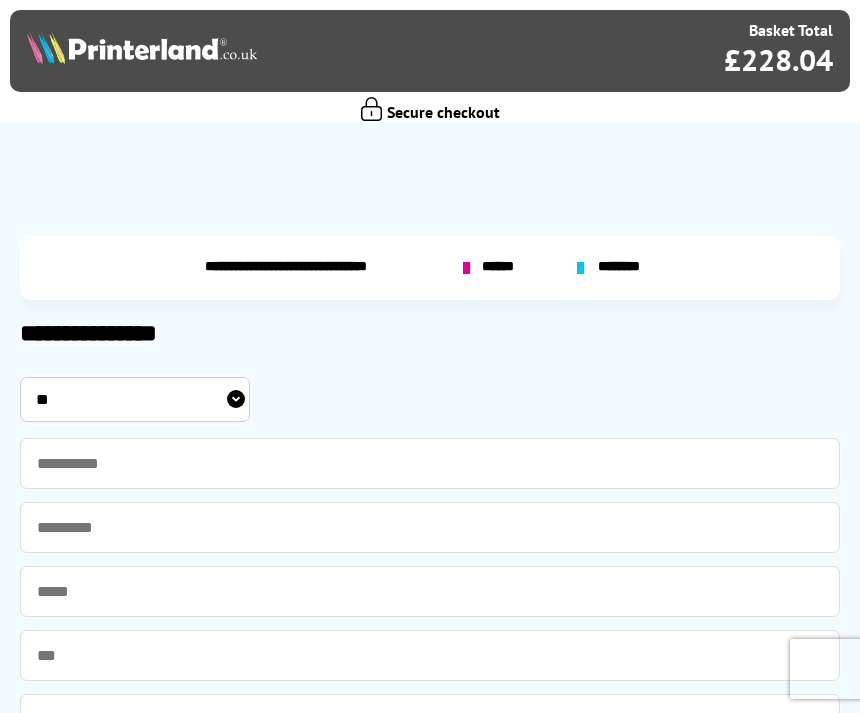click on "**
***
****
**" at bounding box center [135, 399] 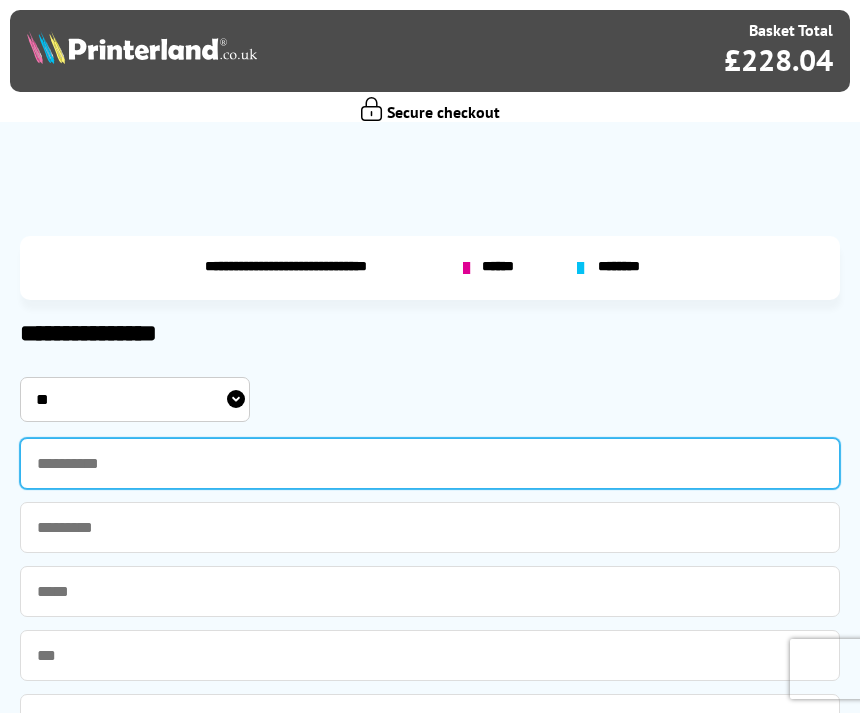 click at bounding box center (430, 463) 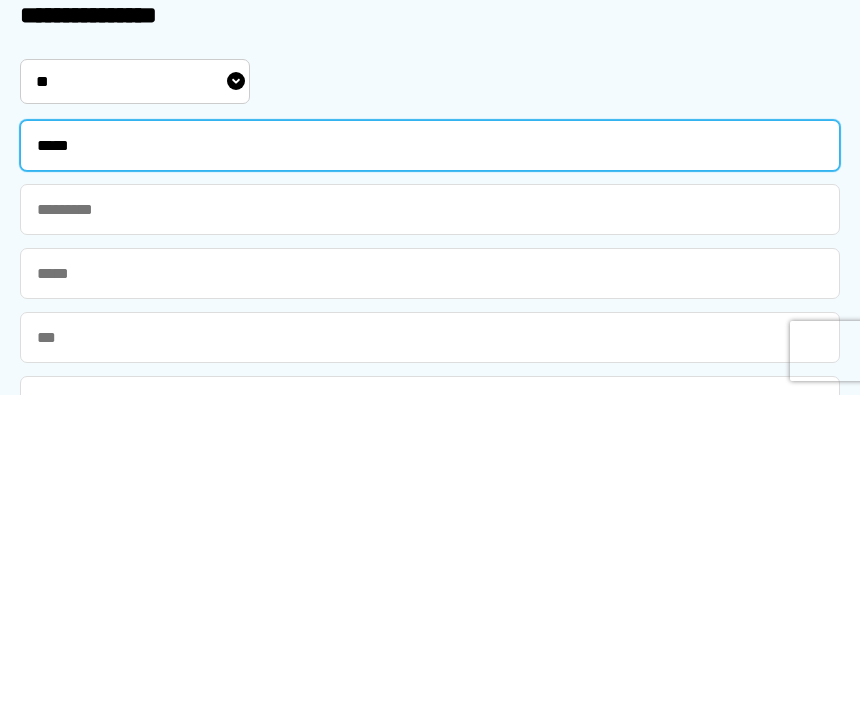 type on "****" 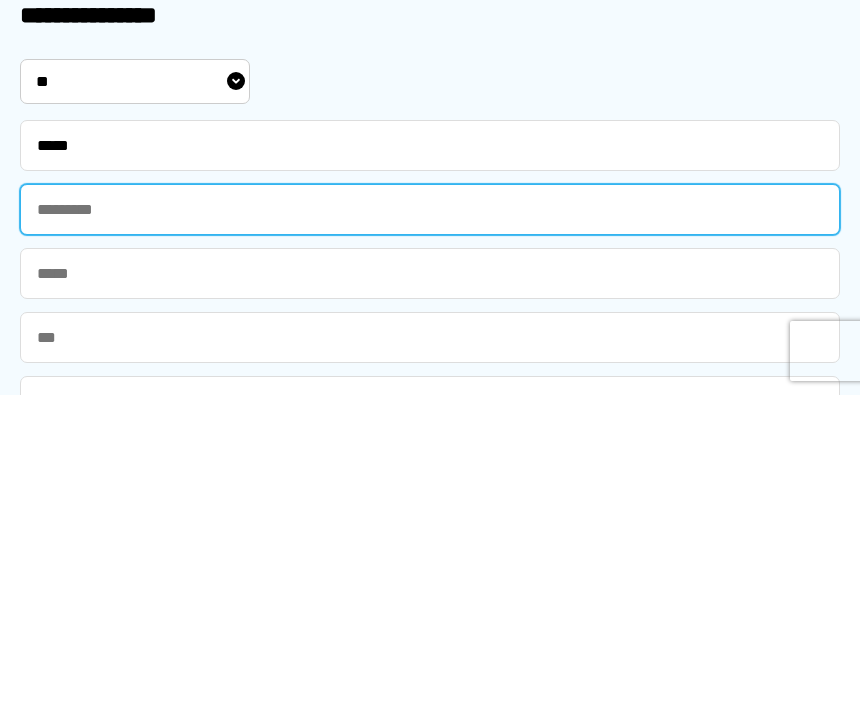 click at bounding box center [430, 527] 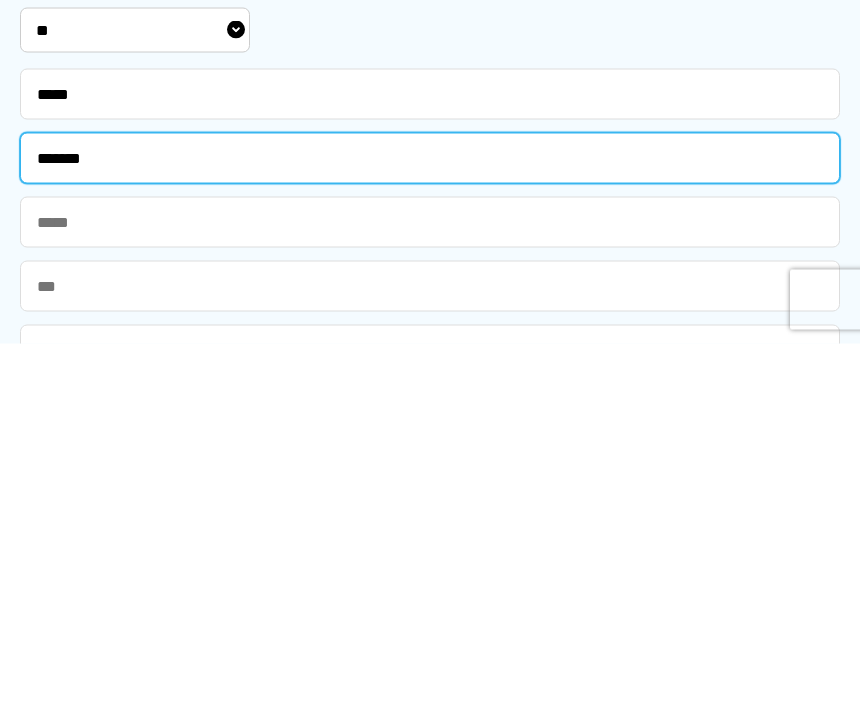 type on "*******" 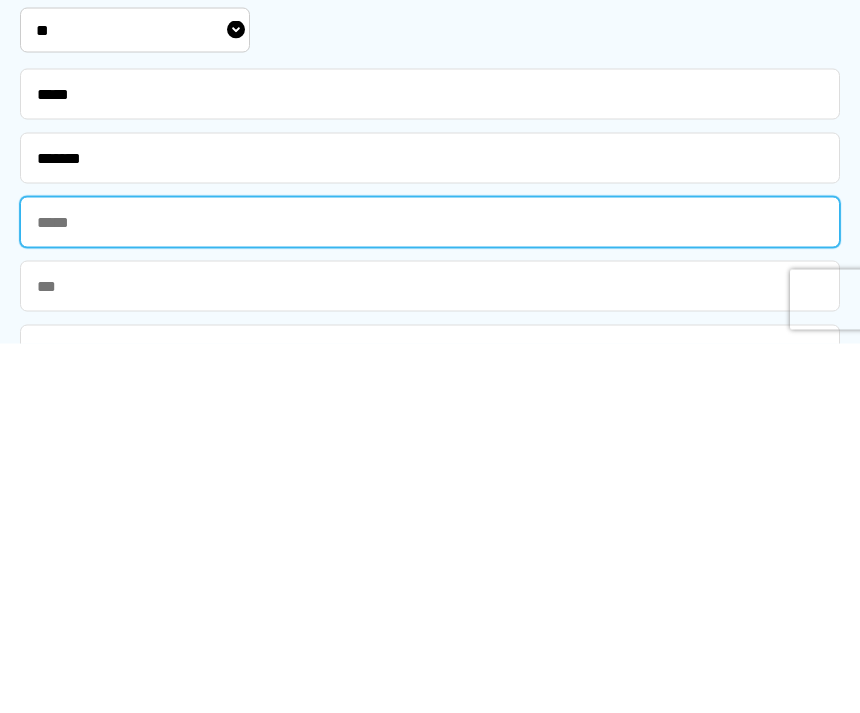 click at bounding box center [430, 591] 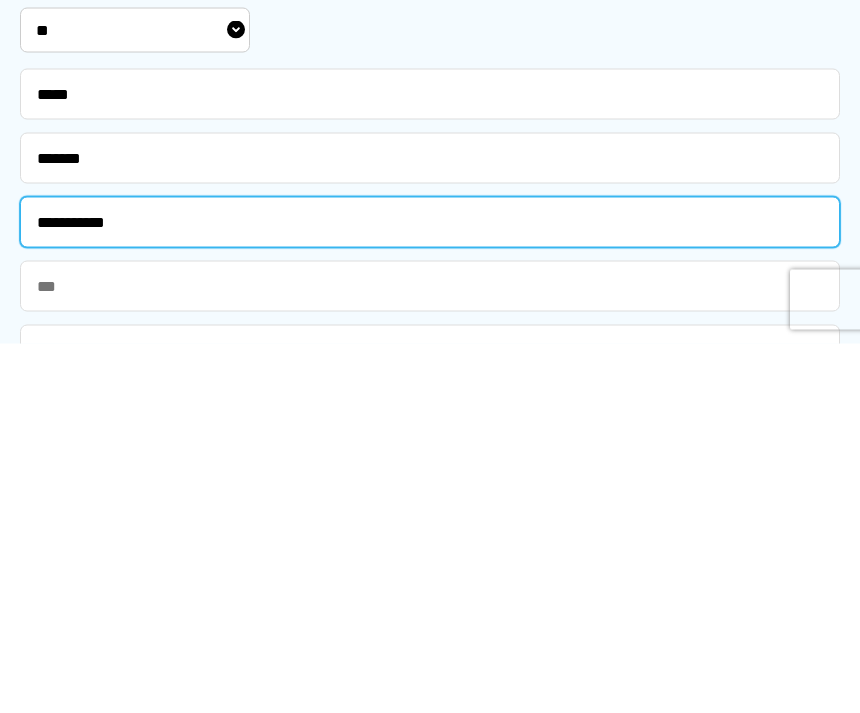 type on "**********" 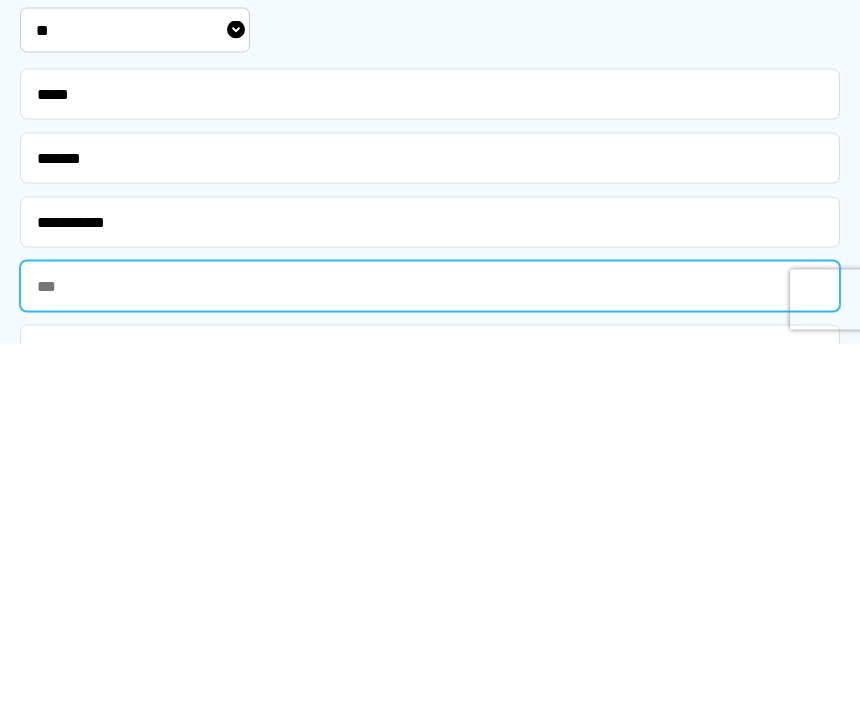 click at bounding box center (430, 655) 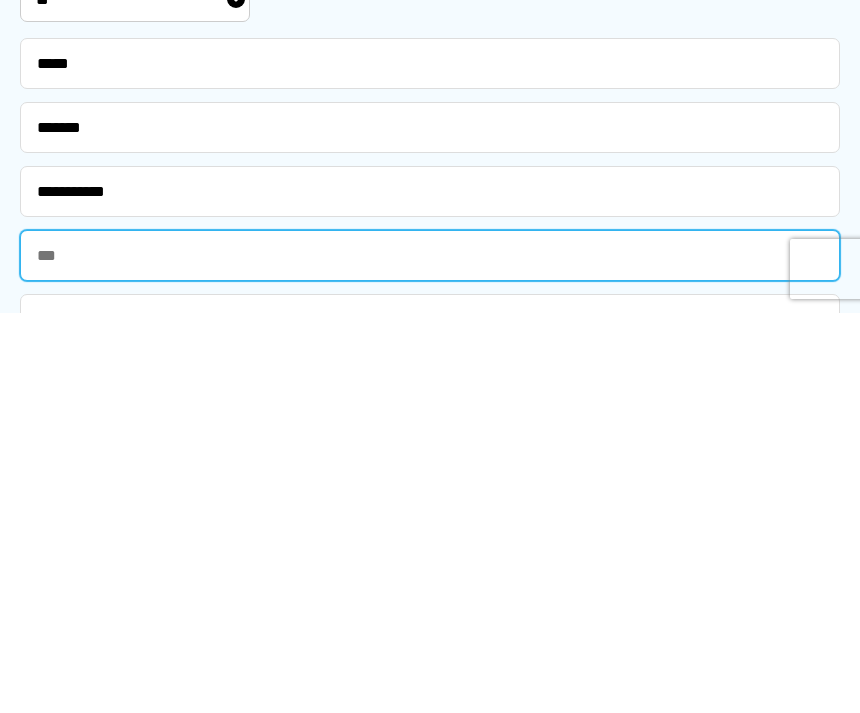 scroll, scrollTop: 39, scrollLeft: 0, axis: vertical 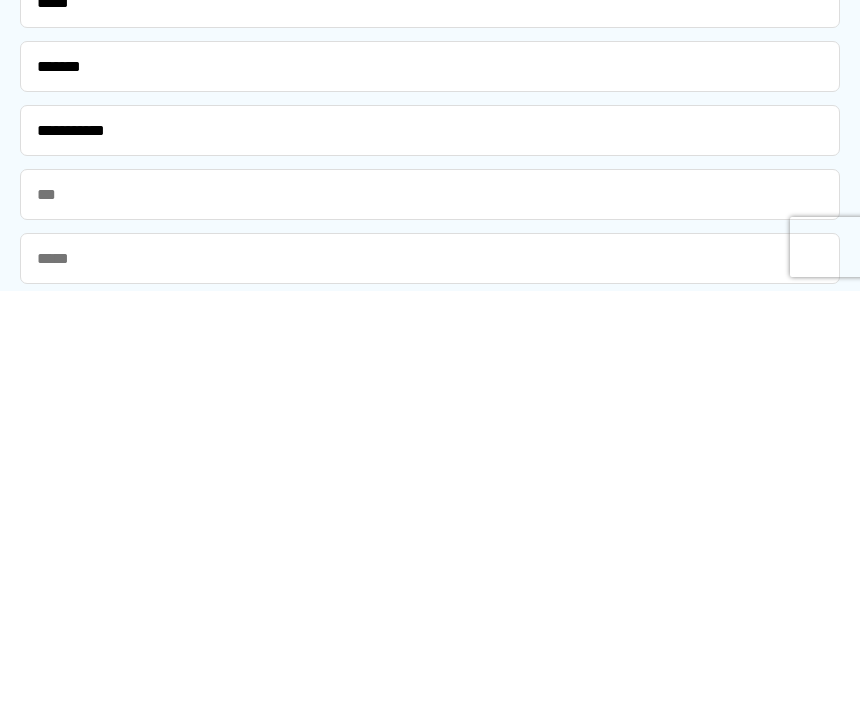 click at bounding box center [430, 680] 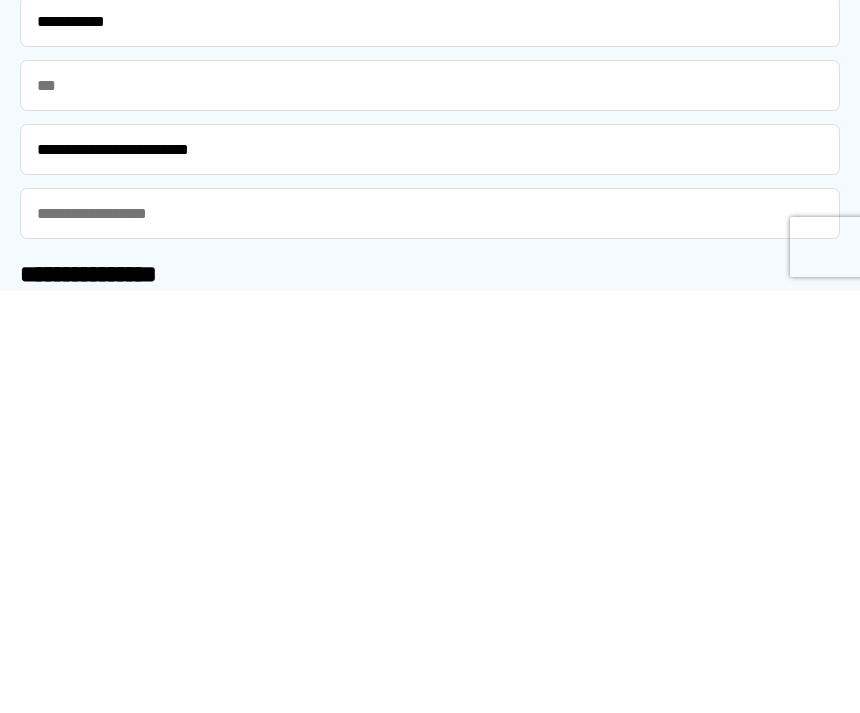 scroll, scrollTop: 156, scrollLeft: 0, axis: vertical 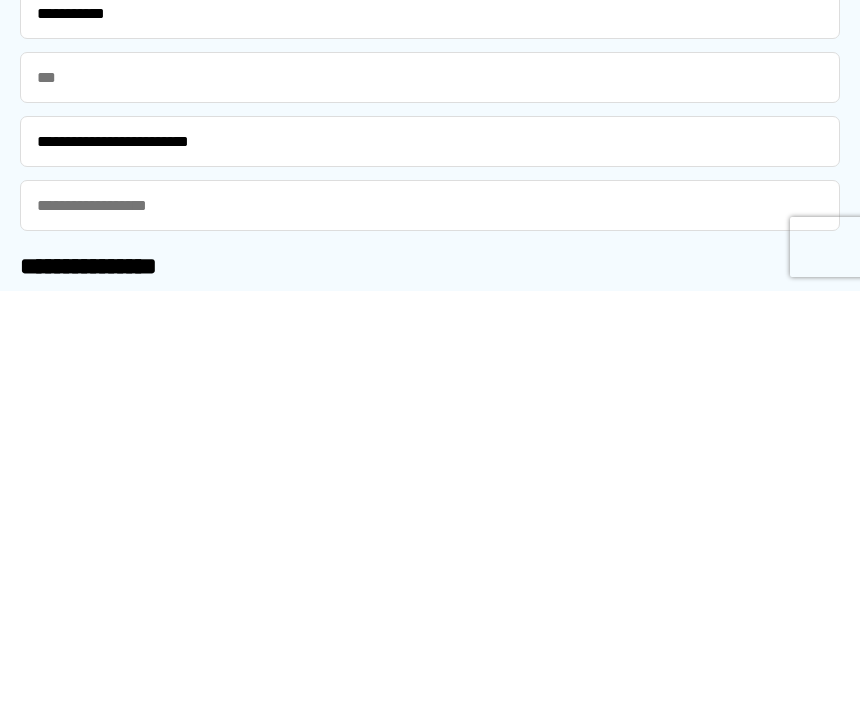 type on "**********" 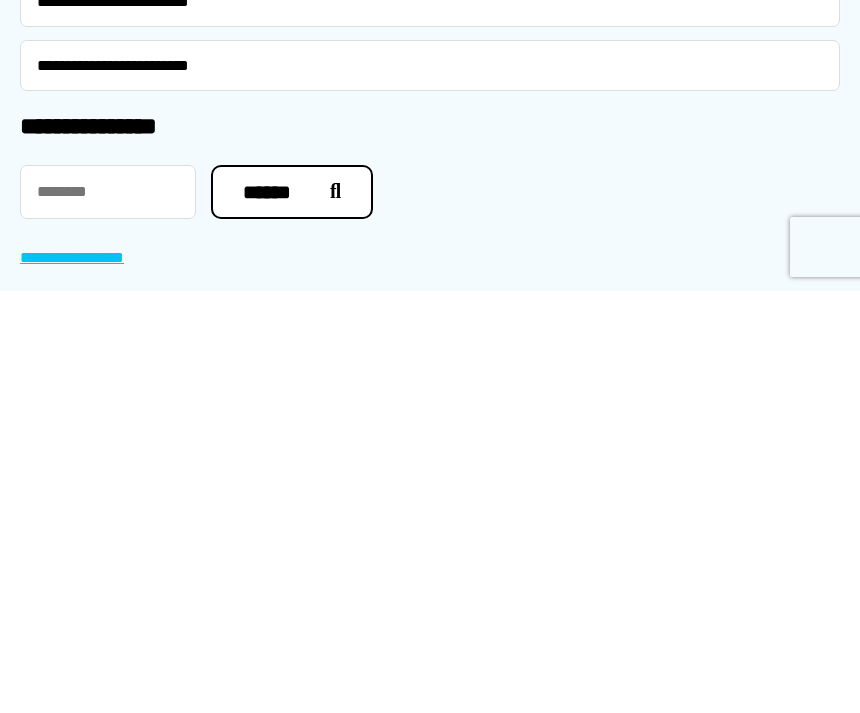 scroll, scrollTop: 314, scrollLeft: 0, axis: vertical 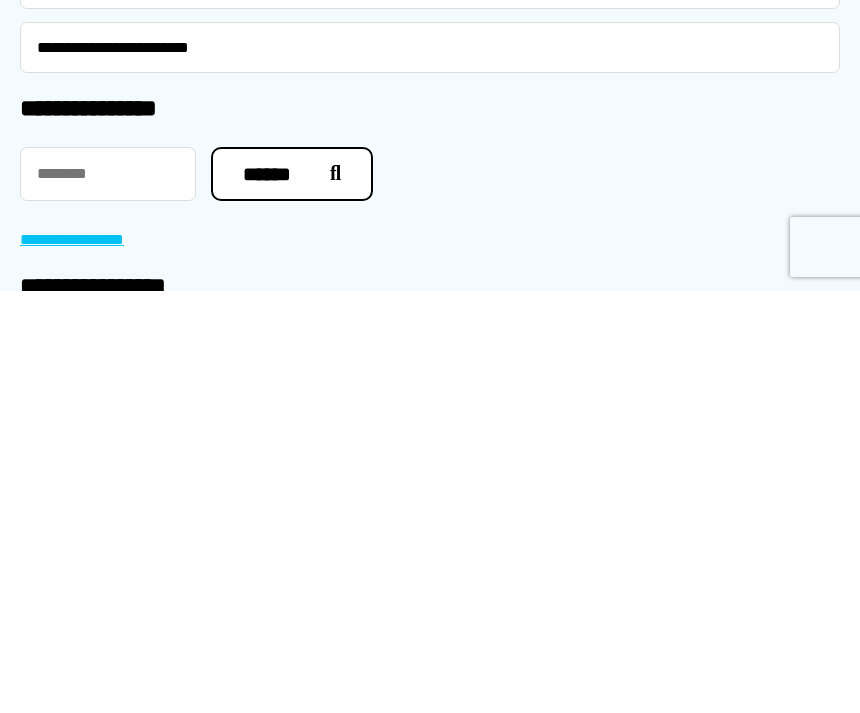 type on "**********" 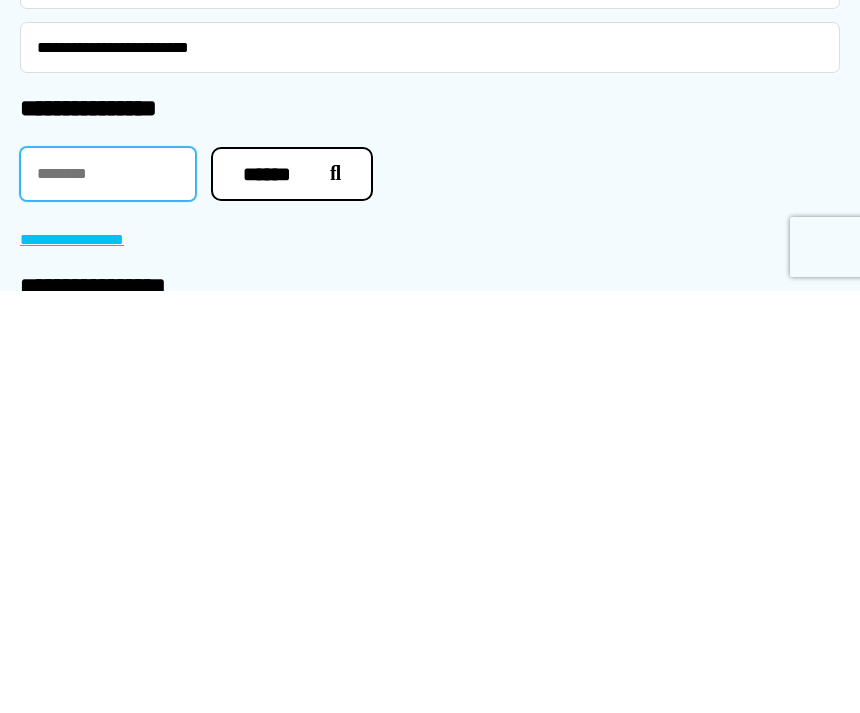 click at bounding box center [108, 596] 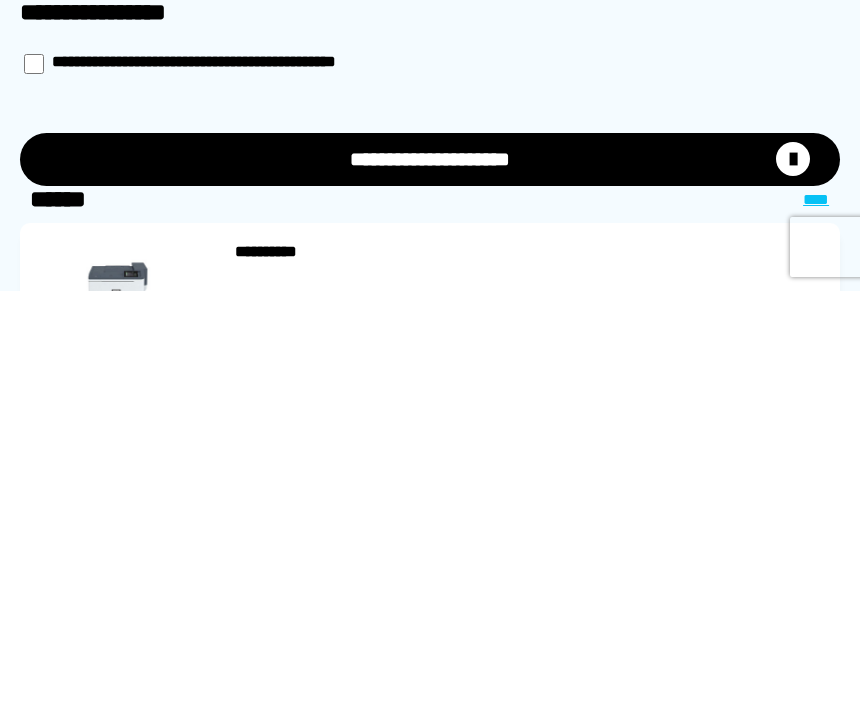 scroll, scrollTop: 592, scrollLeft: 0, axis: vertical 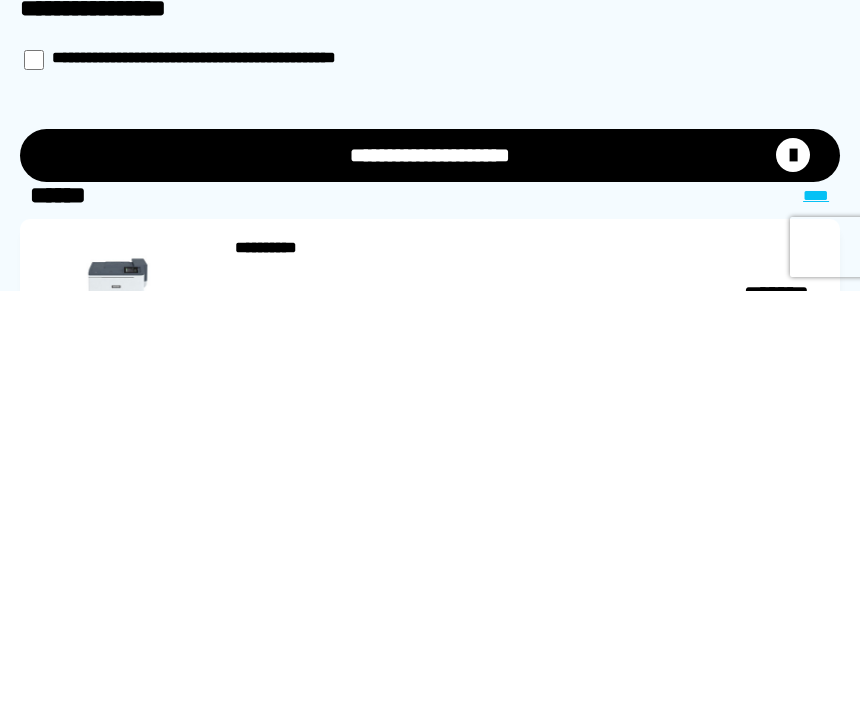 type on "******" 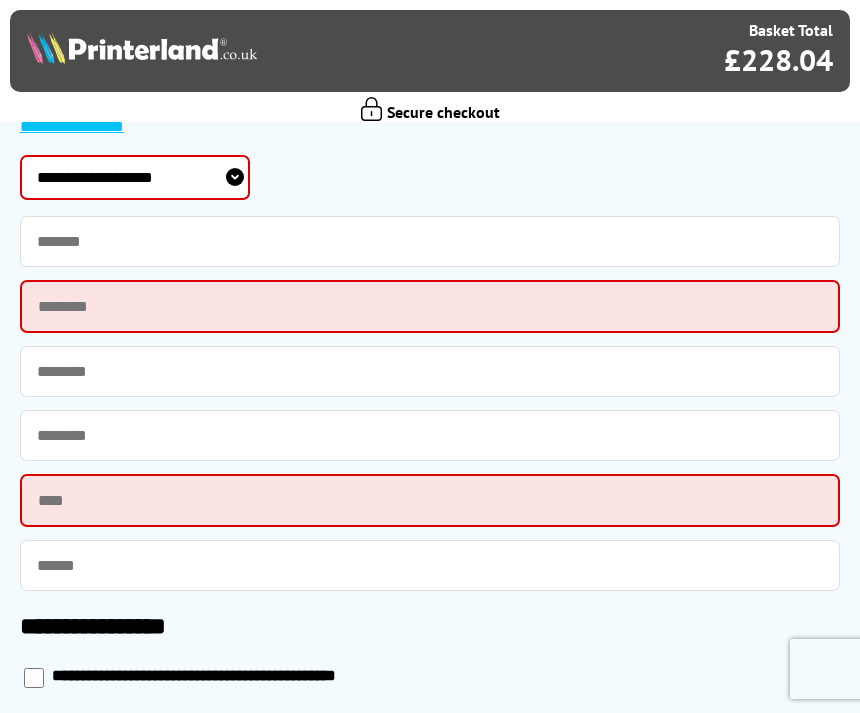 select on "**********" 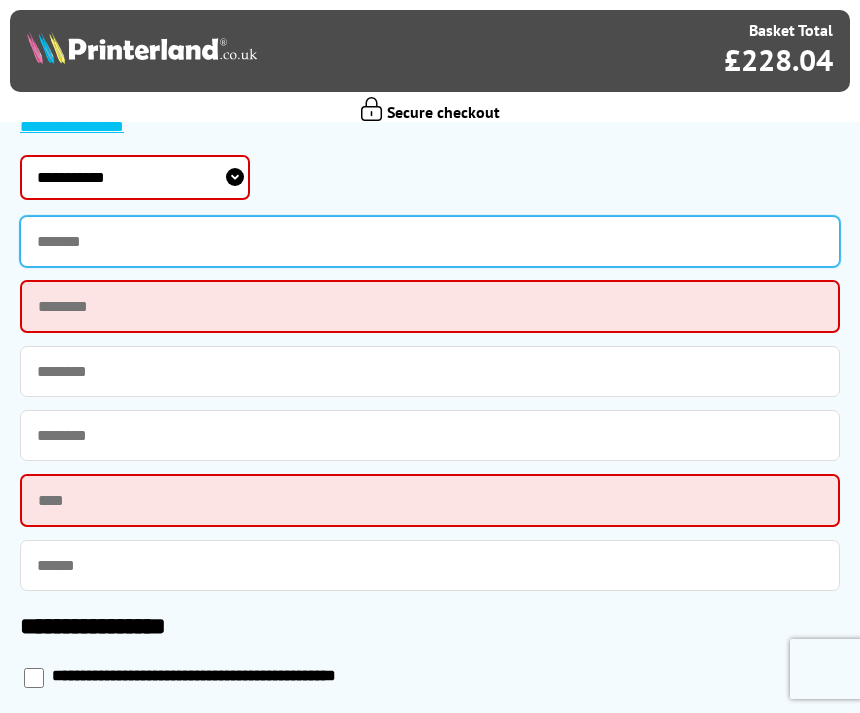 click at bounding box center [430, 241] 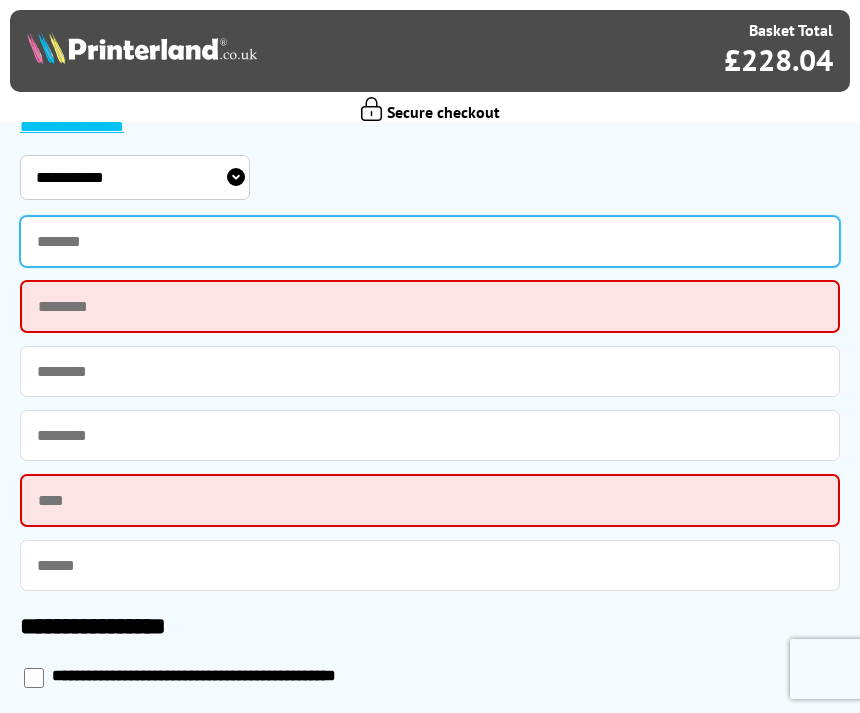 scroll, scrollTop: 1125, scrollLeft: 0, axis: vertical 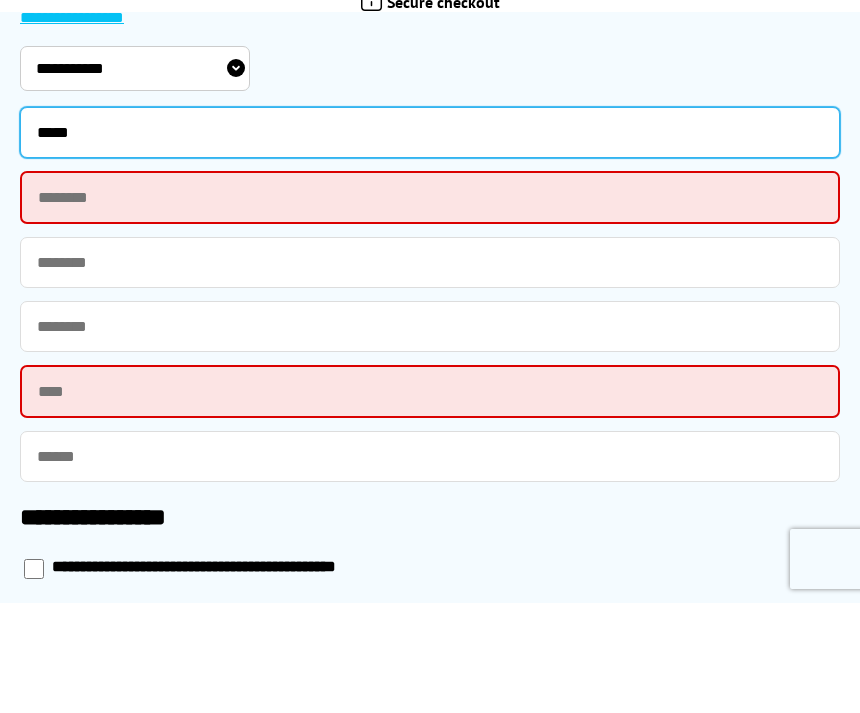 type on "*****" 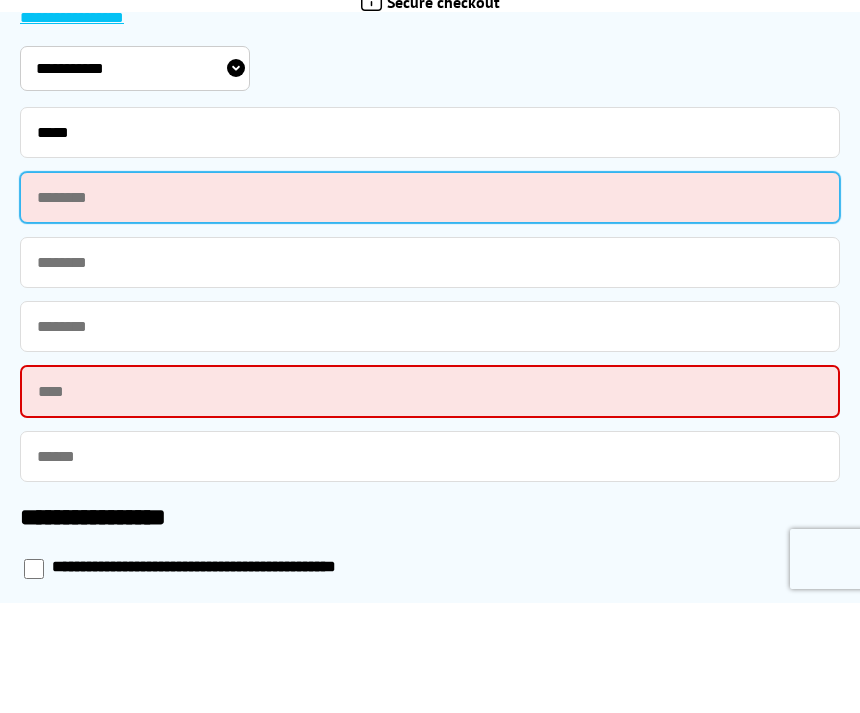 click at bounding box center [430, 307] 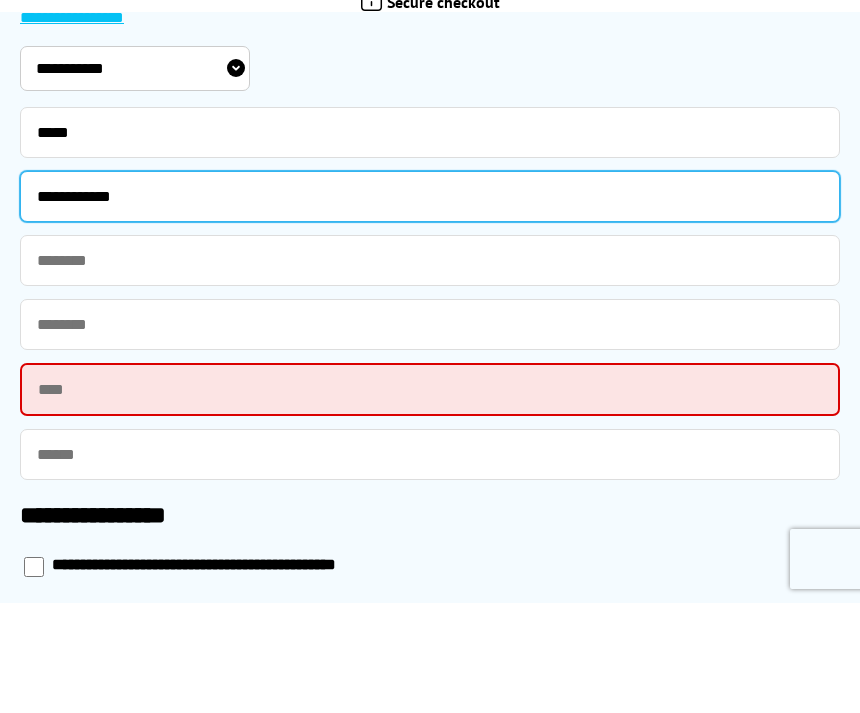 type on "**********" 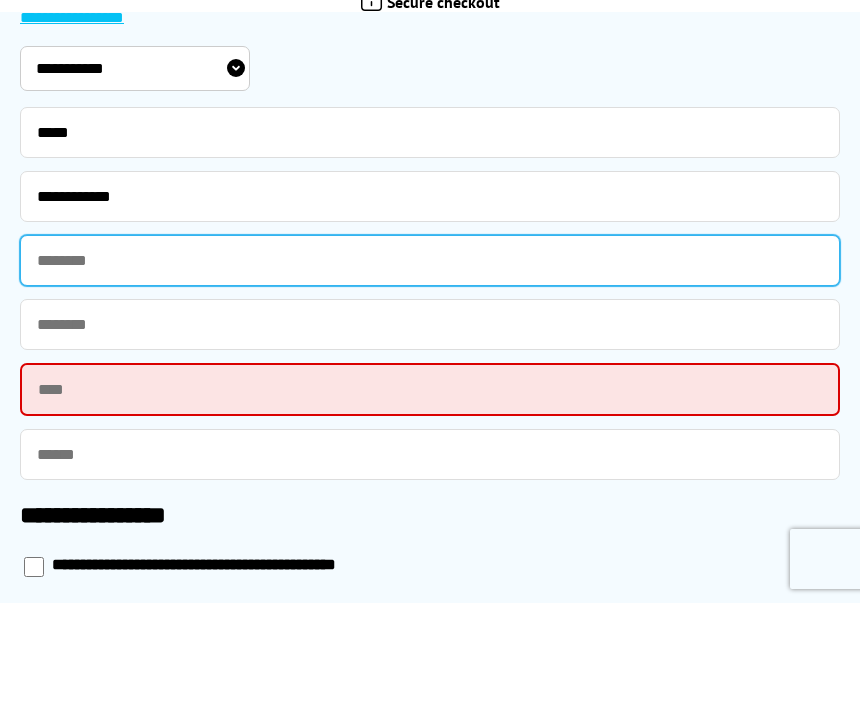 click at bounding box center [430, 370] 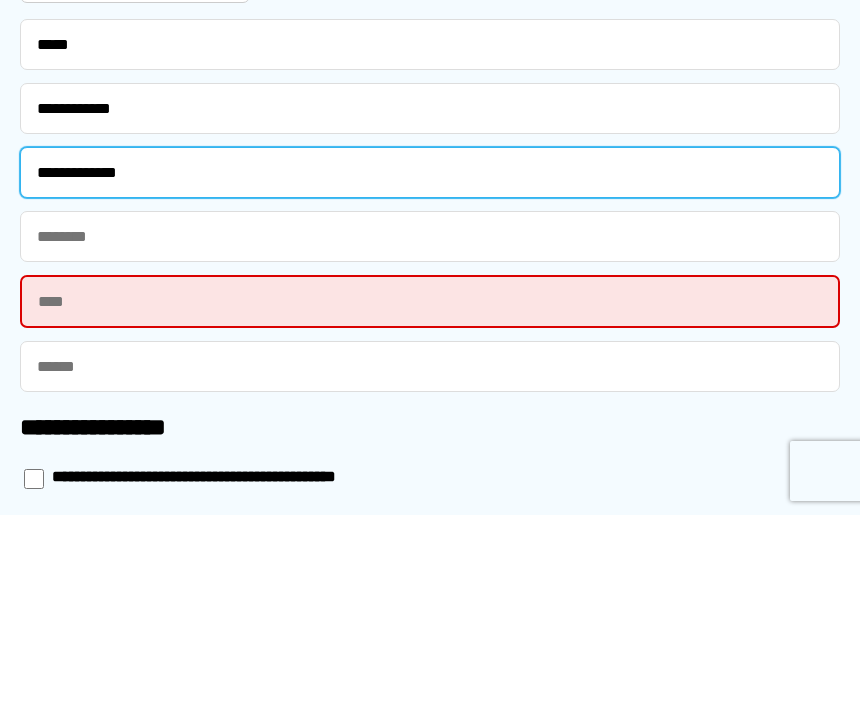 type on "**********" 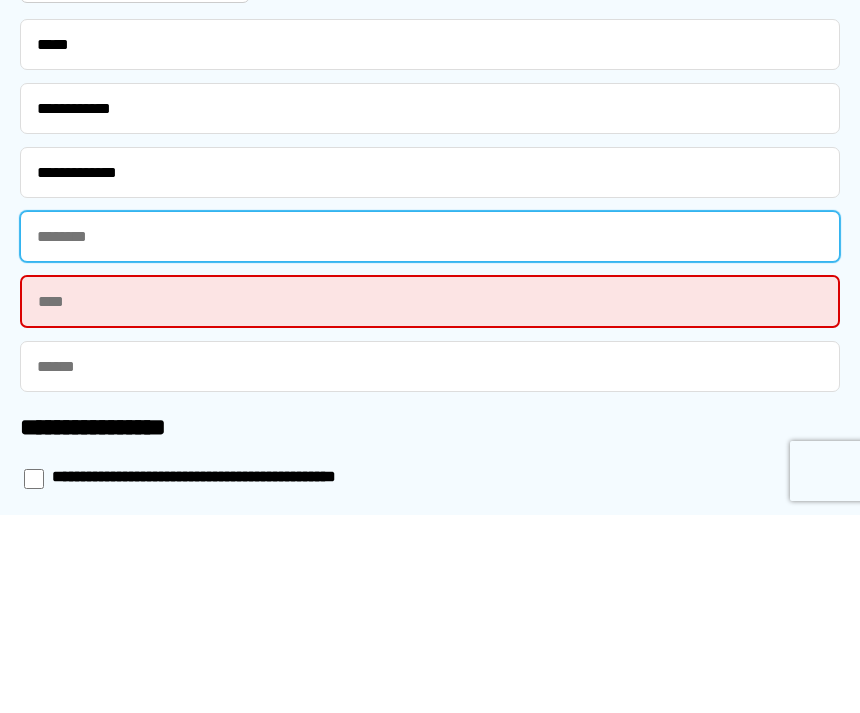 click at bounding box center [430, 434] 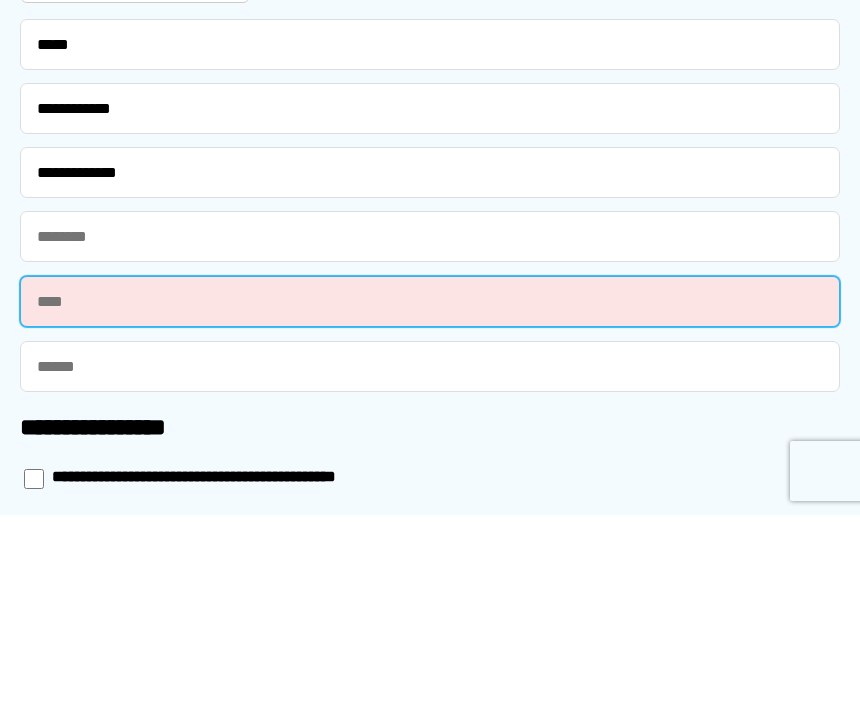 click at bounding box center [430, 499] 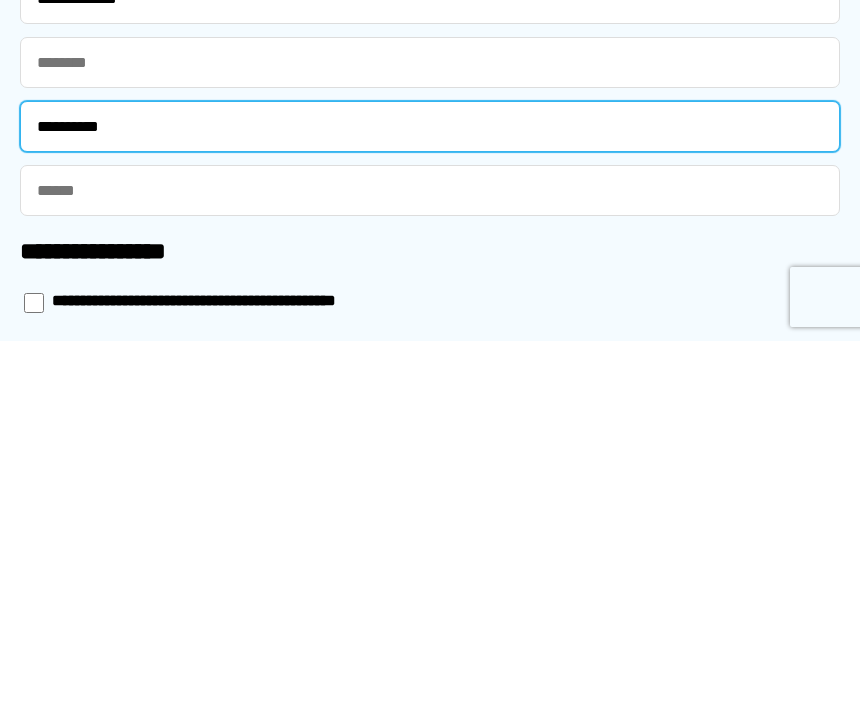 type on "**********" 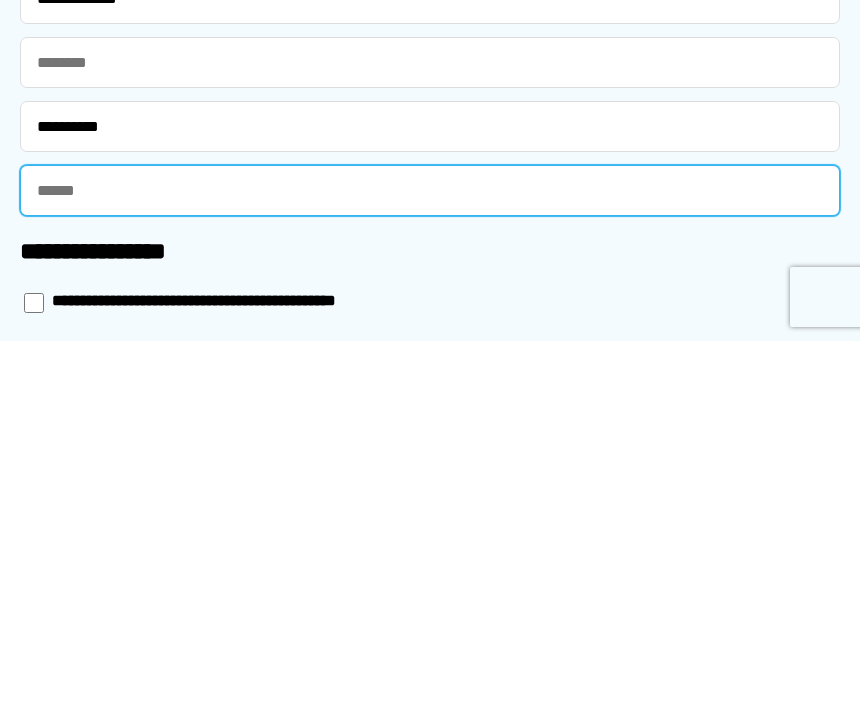 click at bounding box center [430, 562] 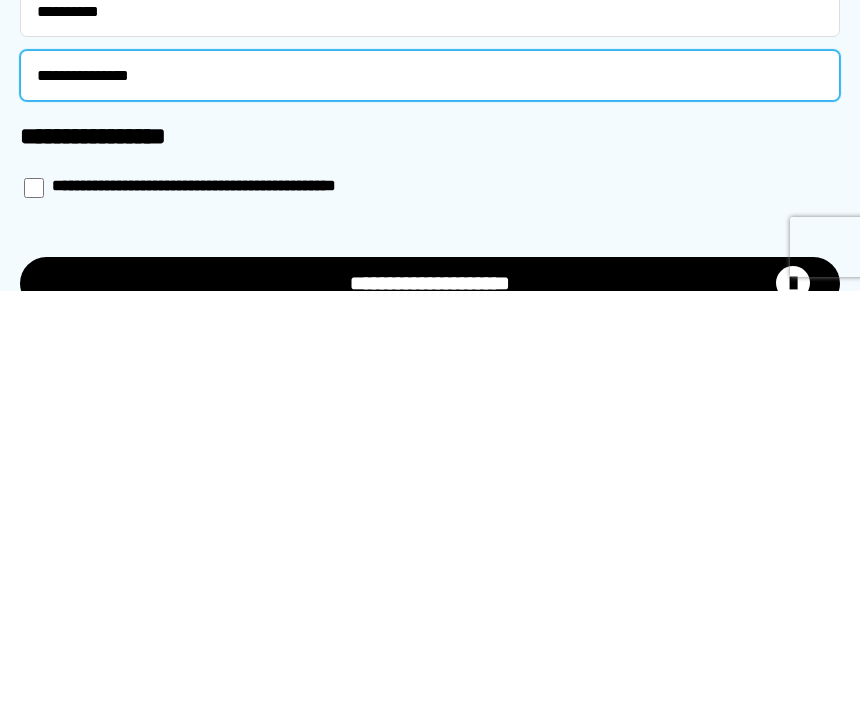 scroll, scrollTop: 1201, scrollLeft: 0, axis: vertical 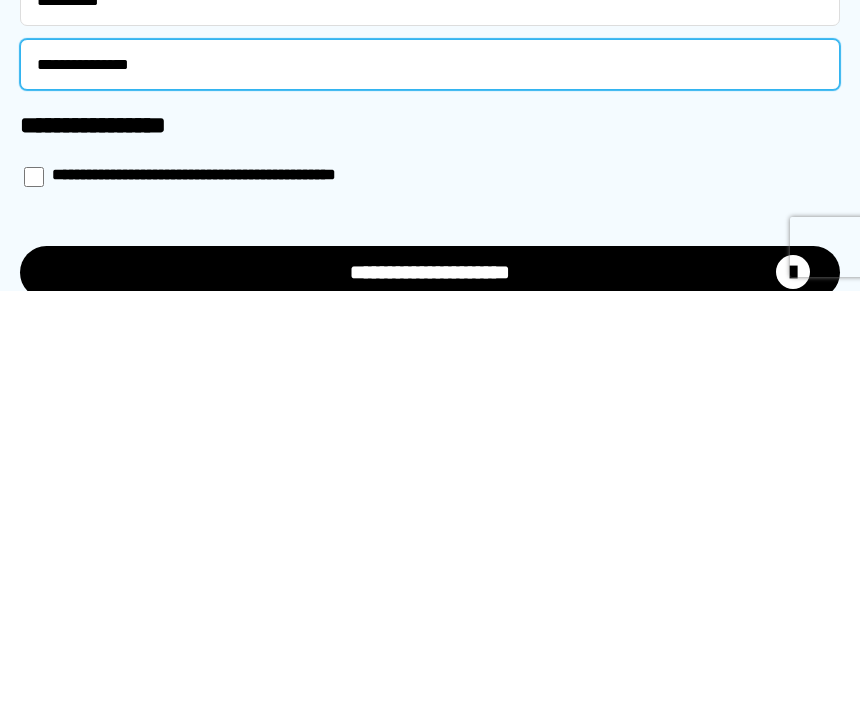 type on "**********" 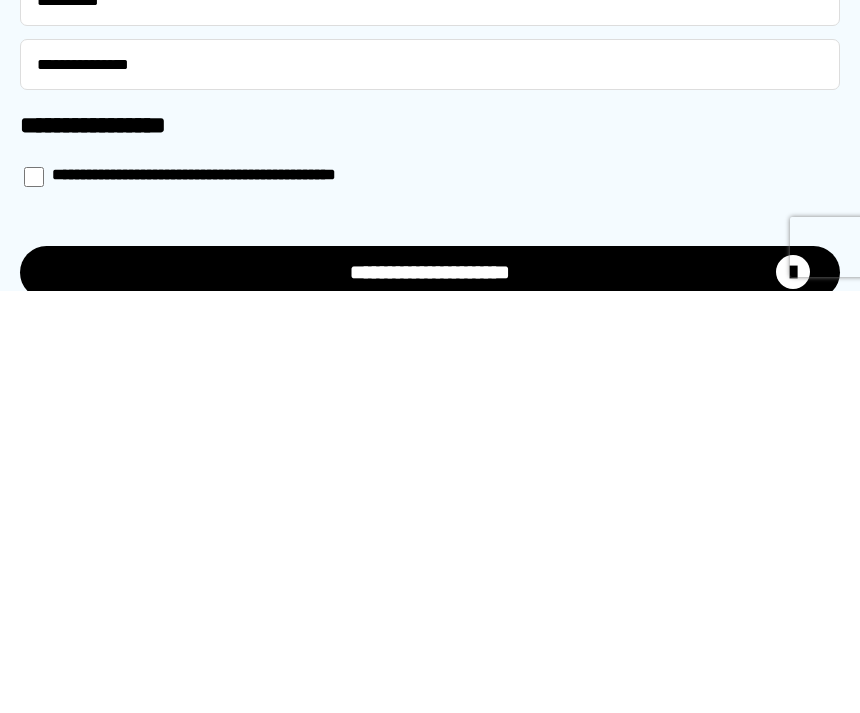 click on "**********" at bounding box center [430, 694] 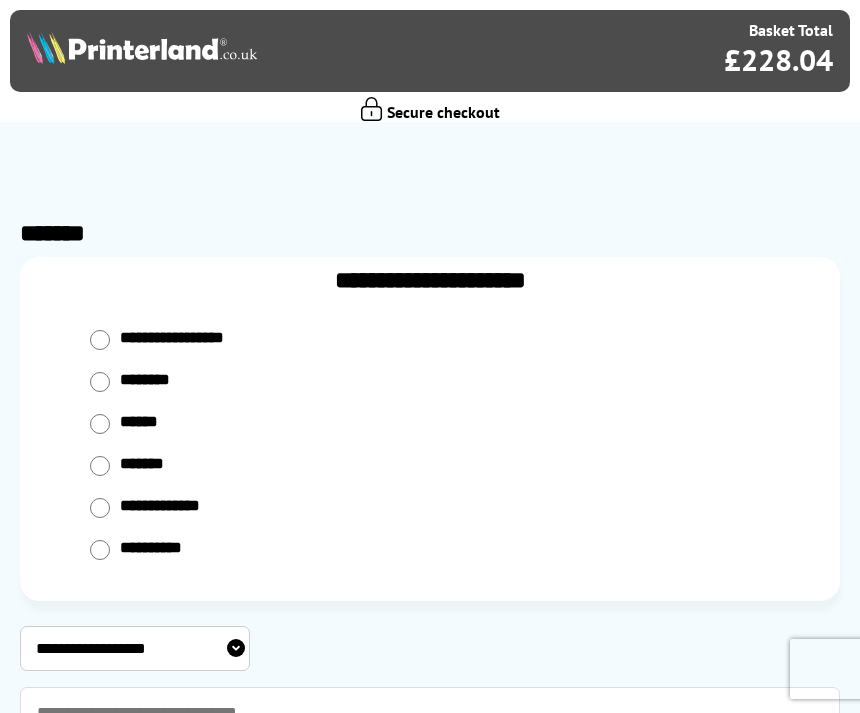 scroll, scrollTop: 0, scrollLeft: 0, axis: both 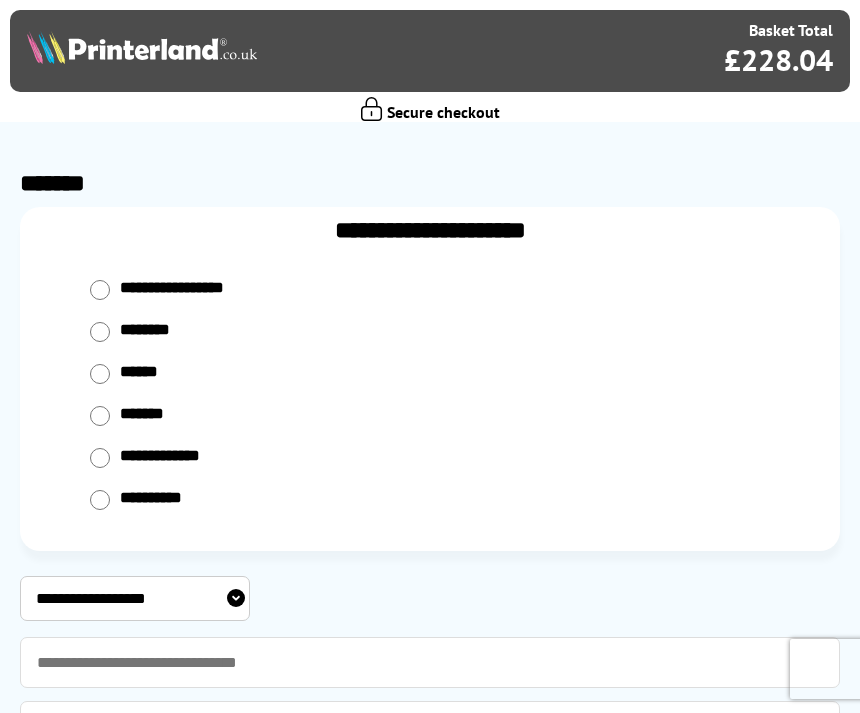 click on "**********" at bounding box center (179, 290) 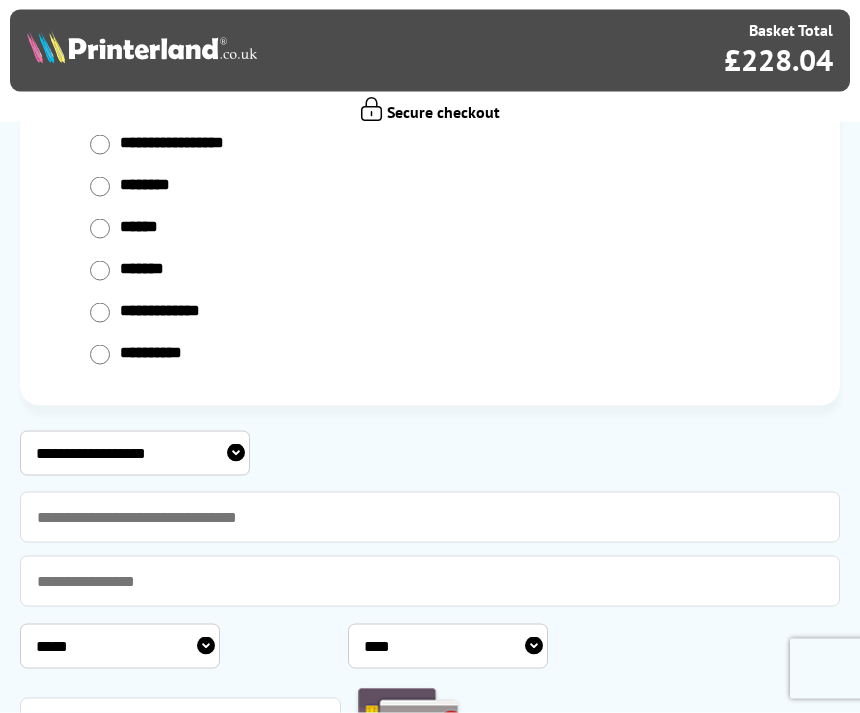 scroll, scrollTop: 300, scrollLeft: 0, axis: vertical 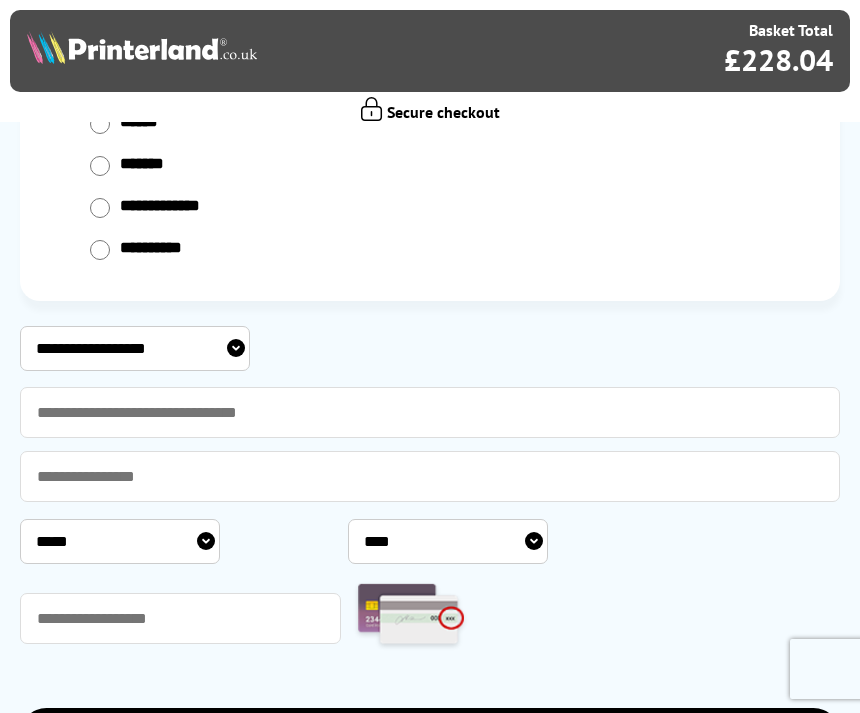 click on "**********" at bounding box center (135, 348) 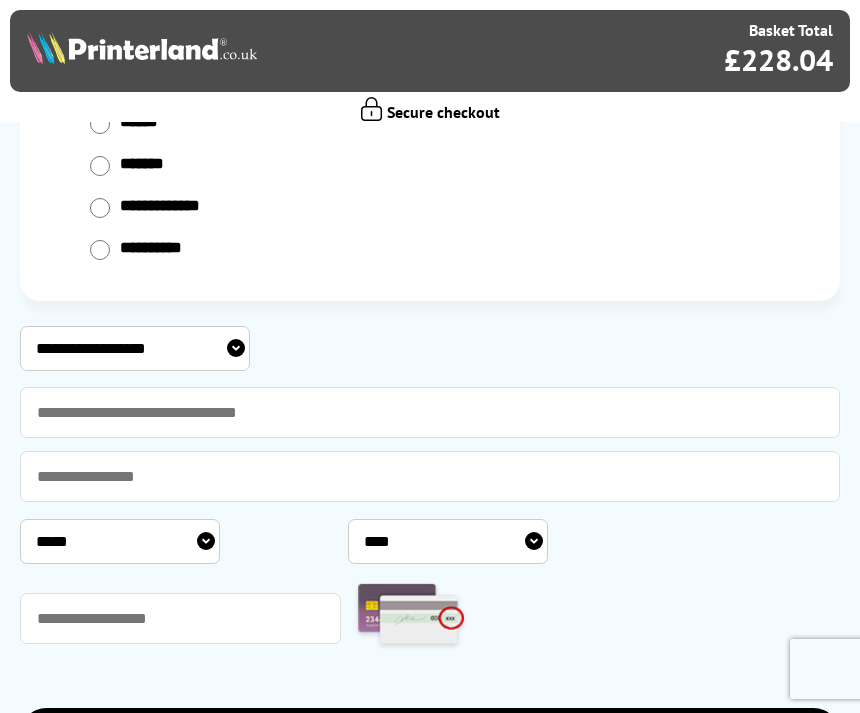 select on "**********" 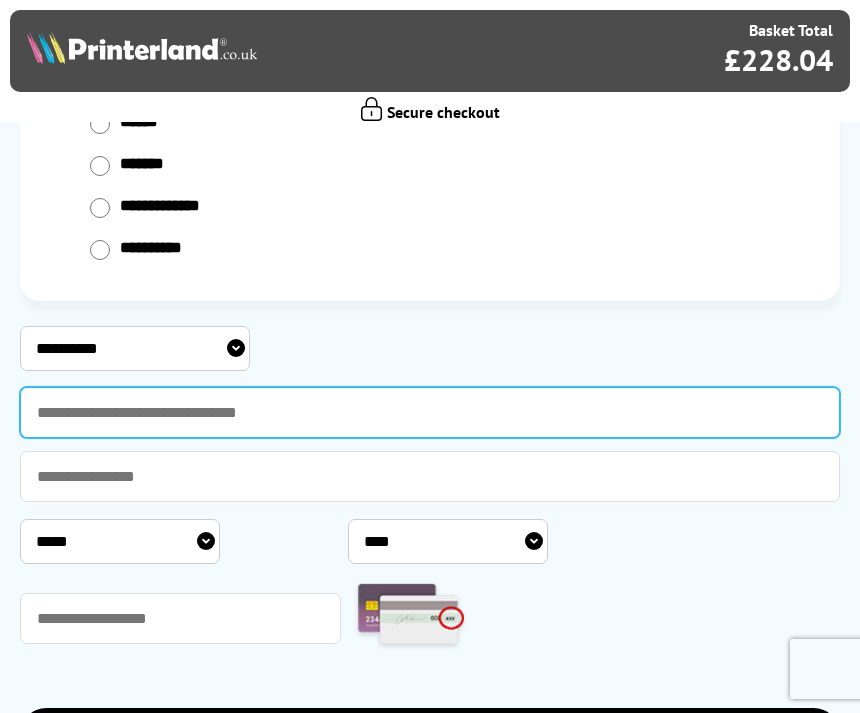click at bounding box center [430, 412] 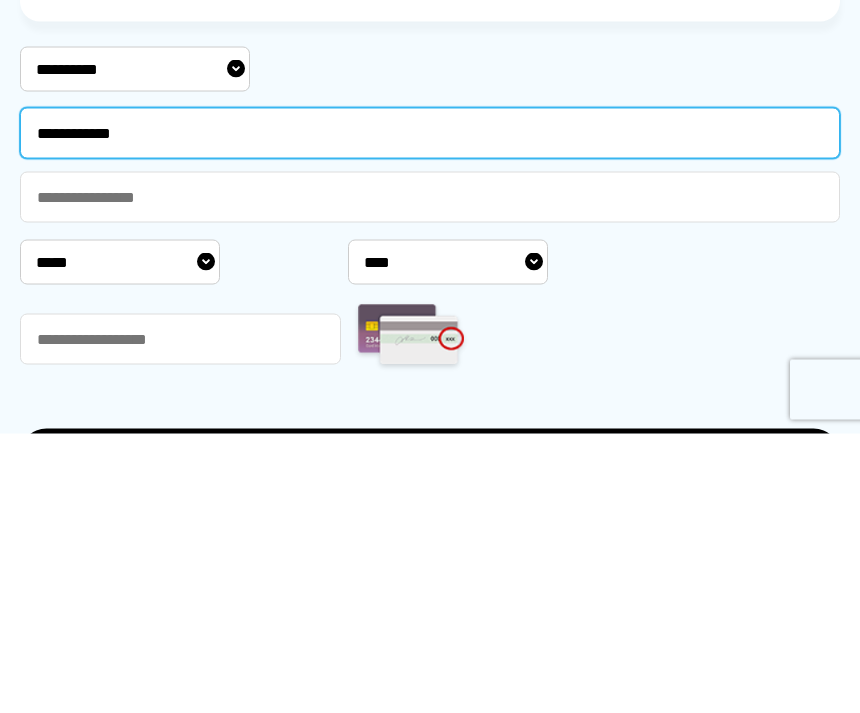 type on "**********" 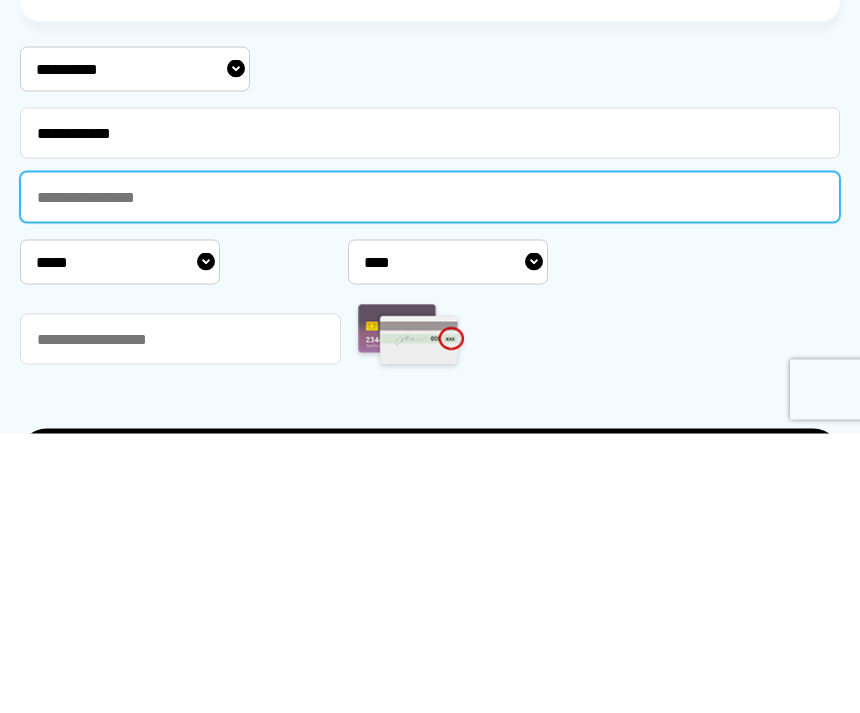 click at bounding box center (430, 476) 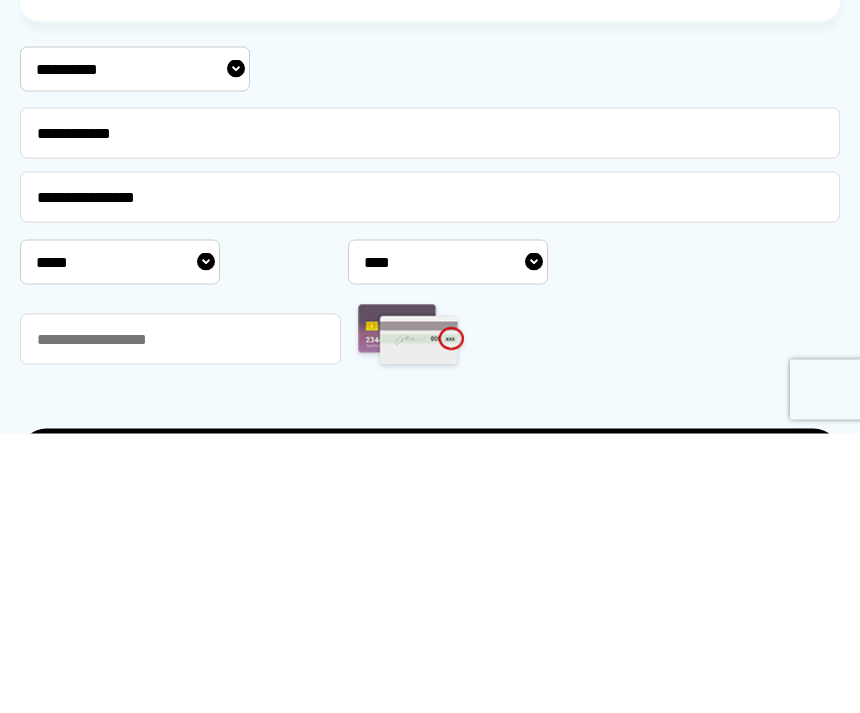 select on "*" 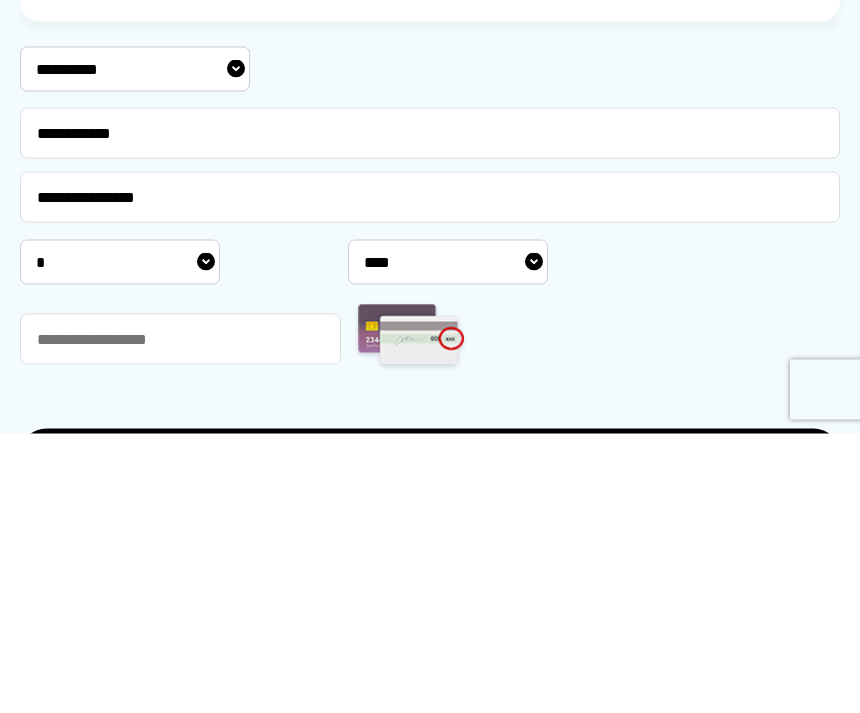 select on "****" 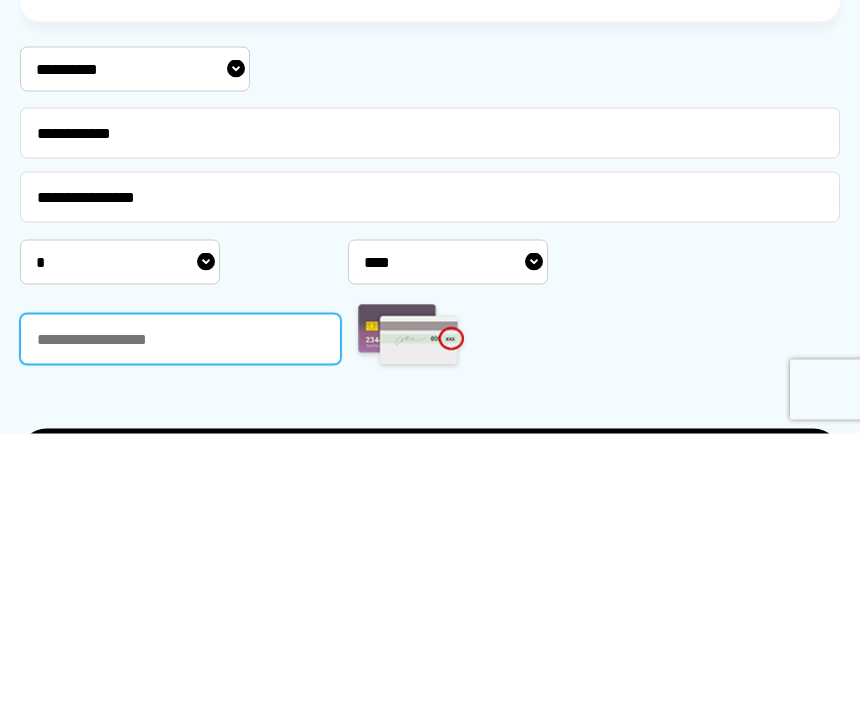 type on "***" 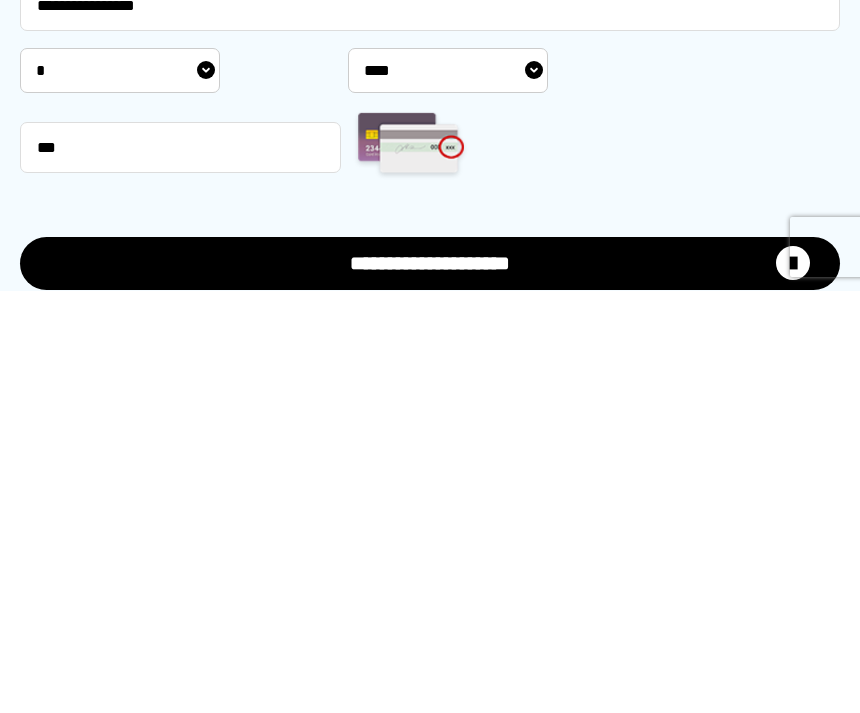 scroll, scrollTop: 365, scrollLeft: 0, axis: vertical 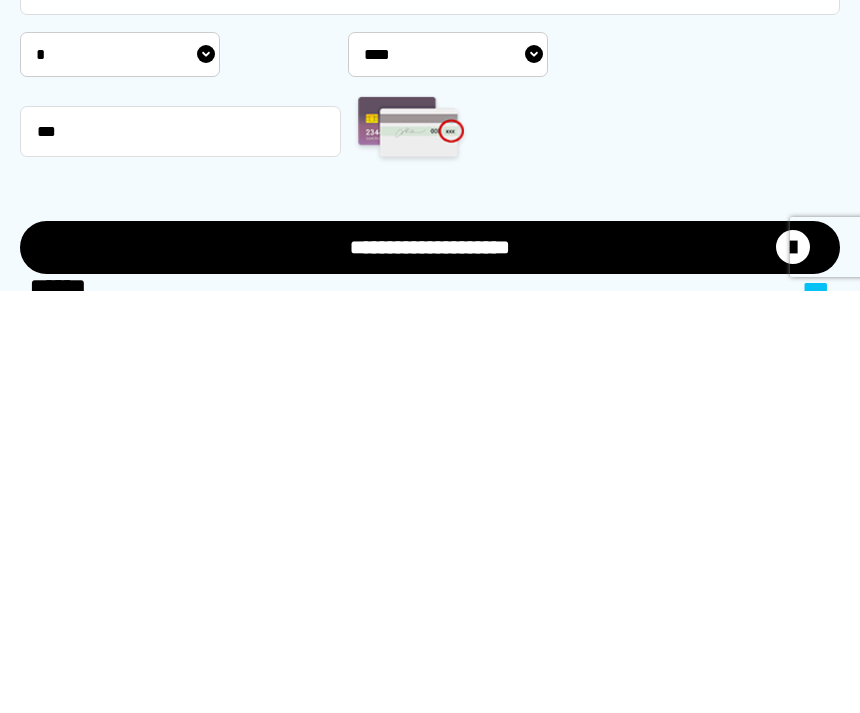 click on "**********" at bounding box center [430, 669] 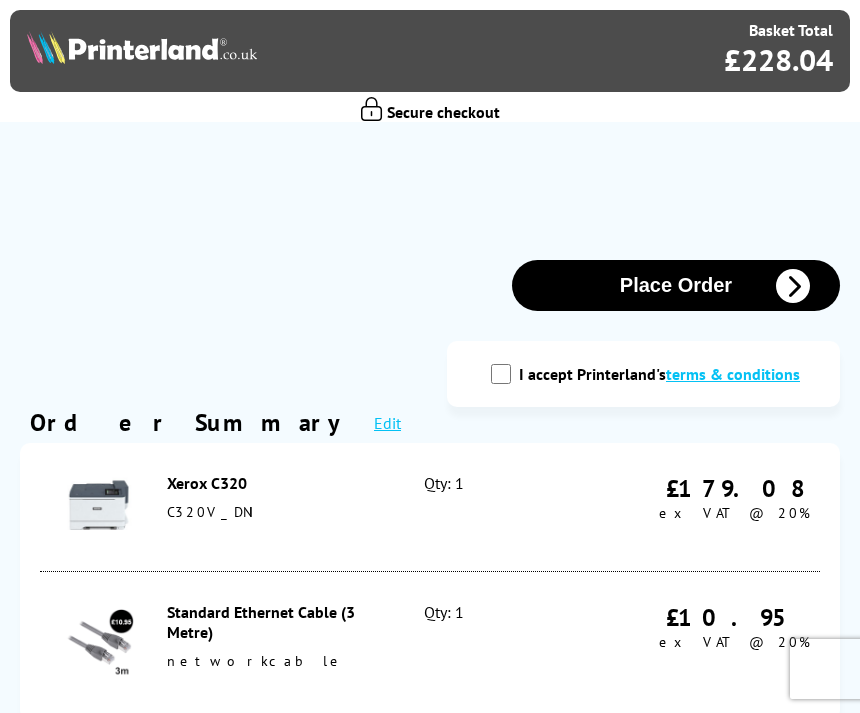 scroll, scrollTop: 0, scrollLeft: 0, axis: both 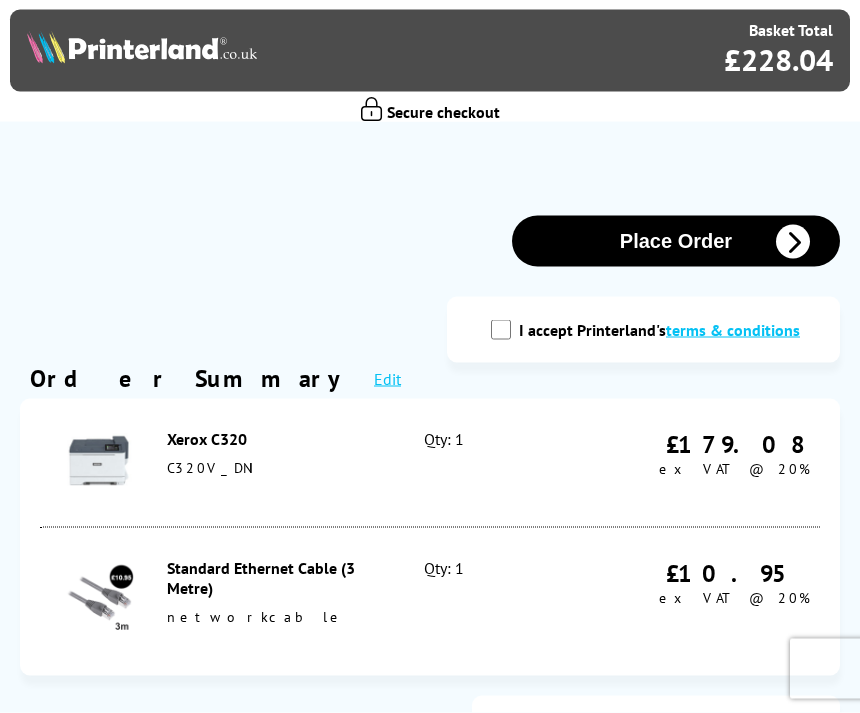 click on "Place Order" at bounding box center (676, 241) 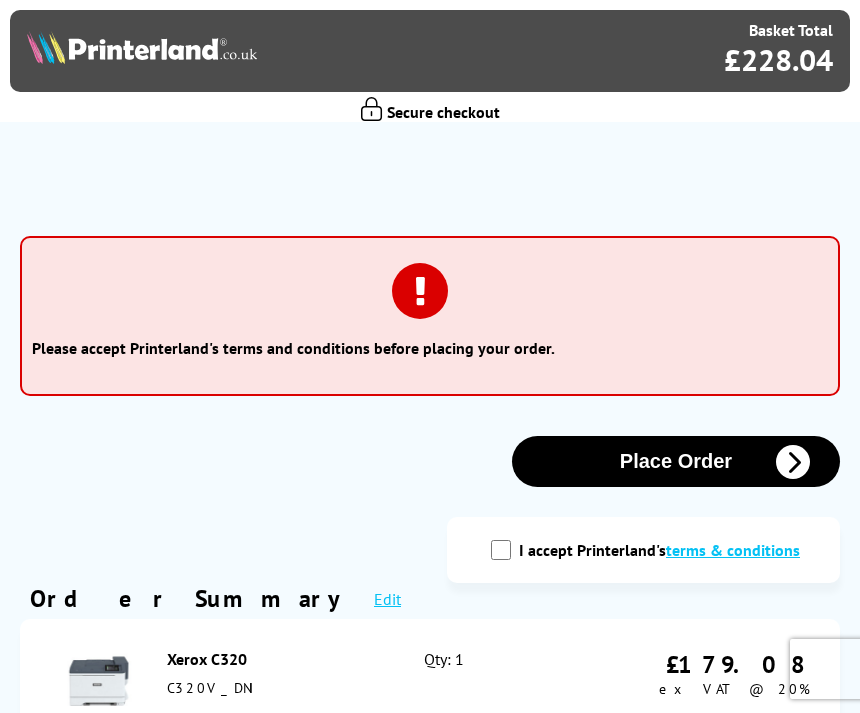 scroll, scrollTop: 0, scrollLeft: 0, axis: both 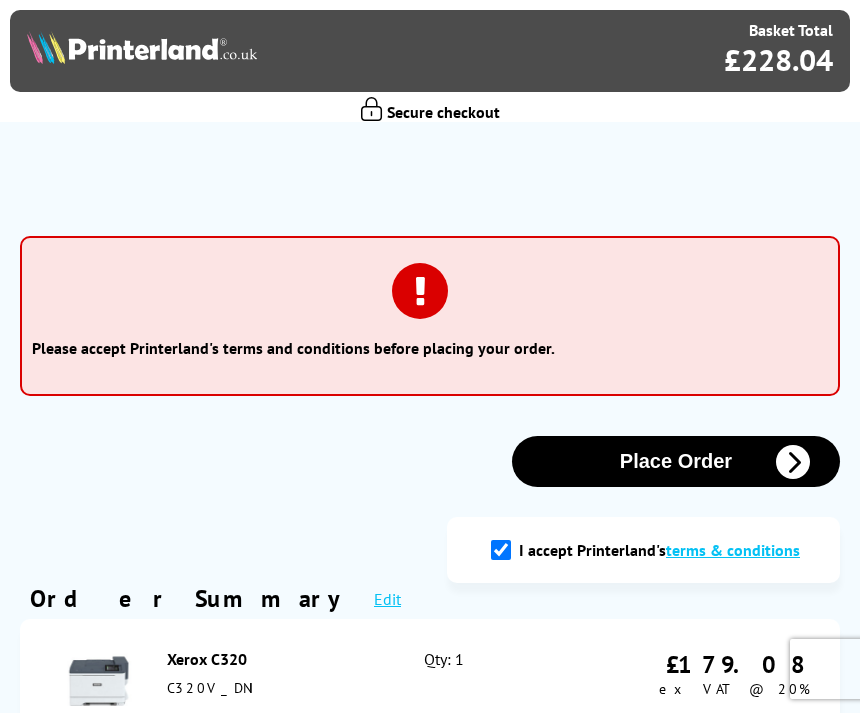 click on "Place Order" at bounding box center (676, 461) 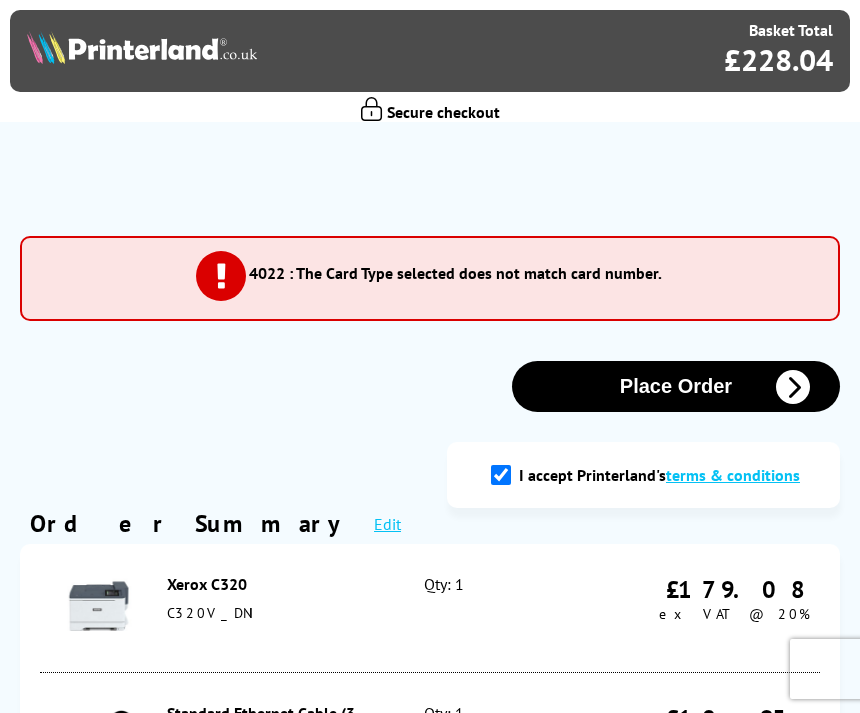 scroll, scrollTop: 0, scrollLeft: 0, axis: both 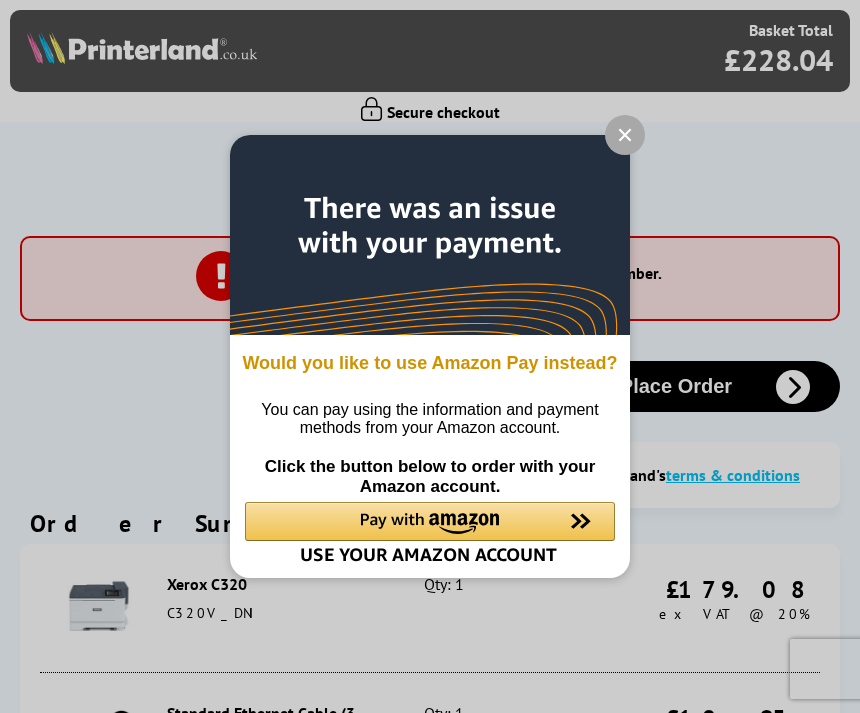 click 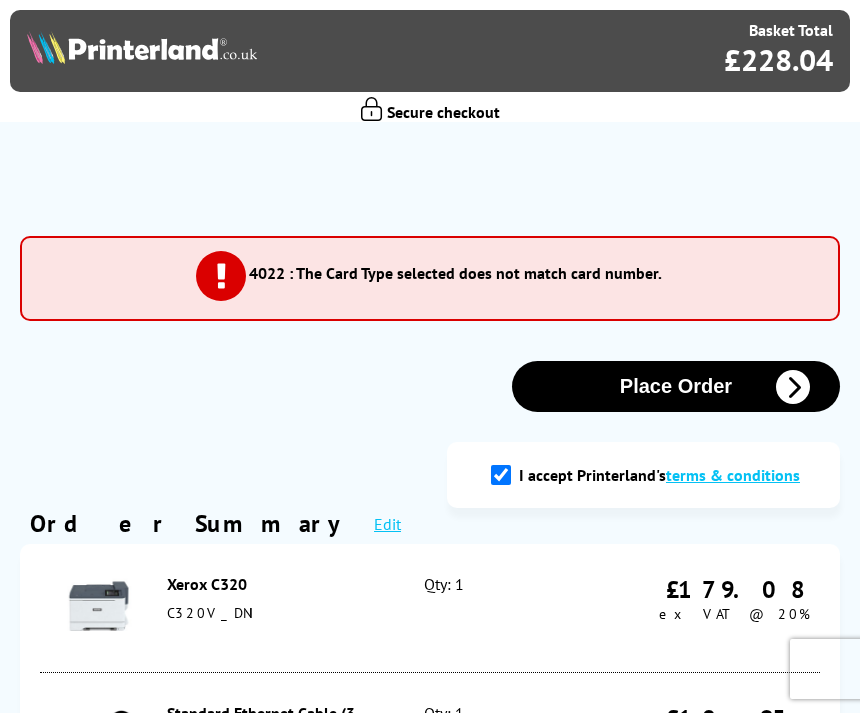 click 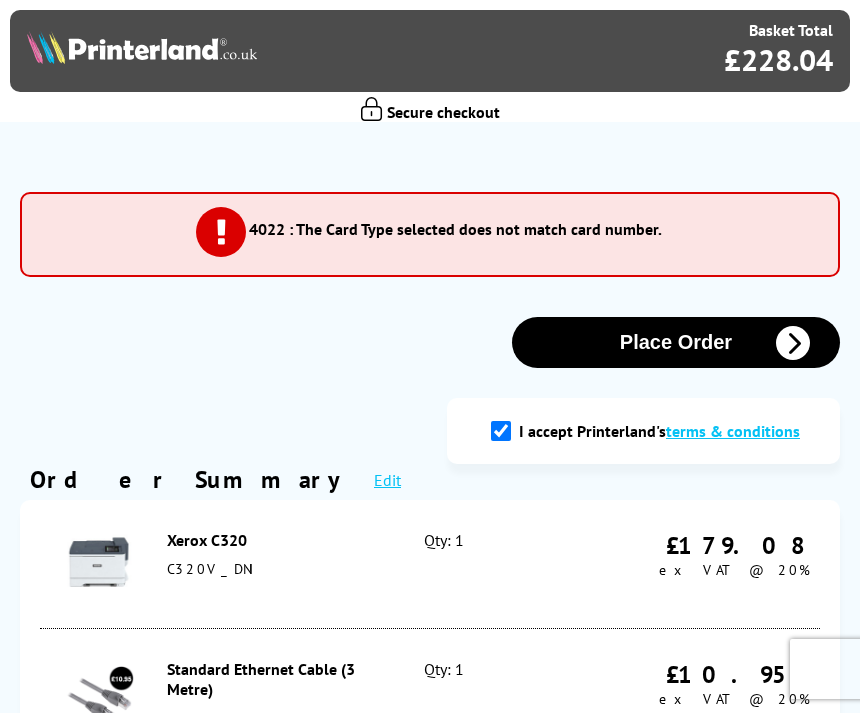 scroll, scrollTop: 0, scrollLeft: 0, axis: both 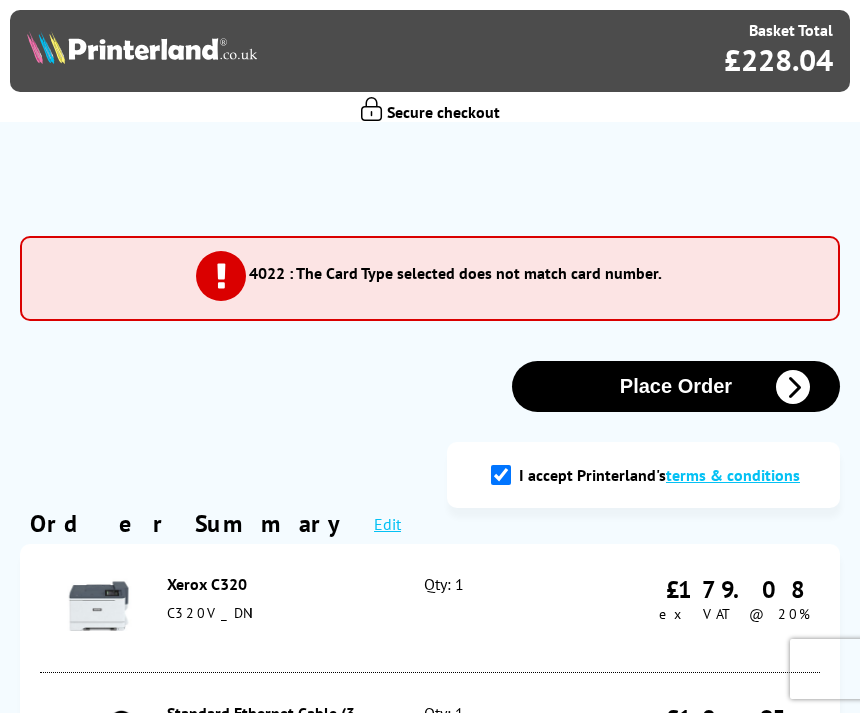click on "4022 : The Card Type selected does not match card number." at bounding box center [455, 273] 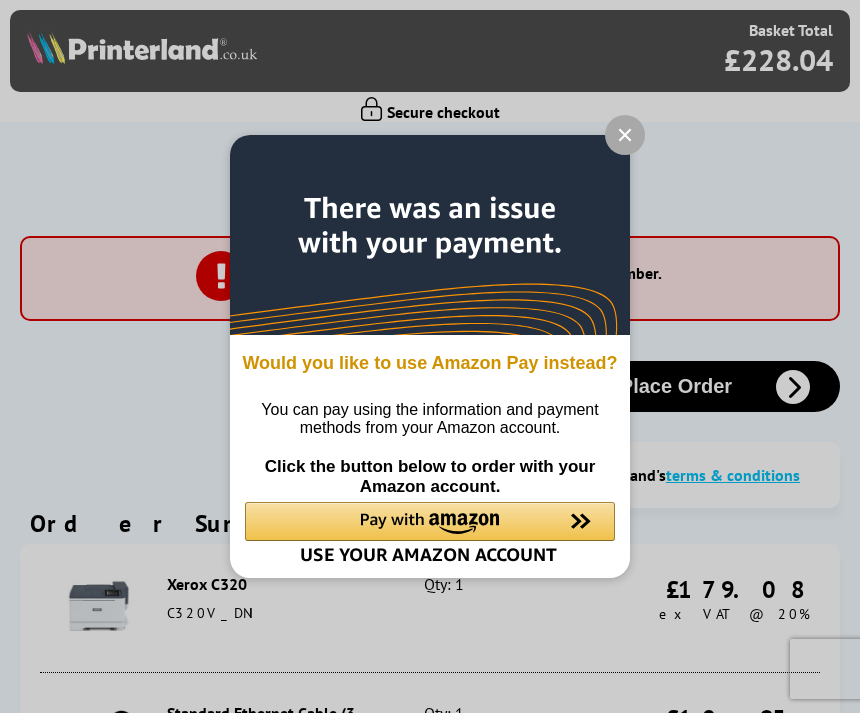 click at bounding box center [430, 554] 